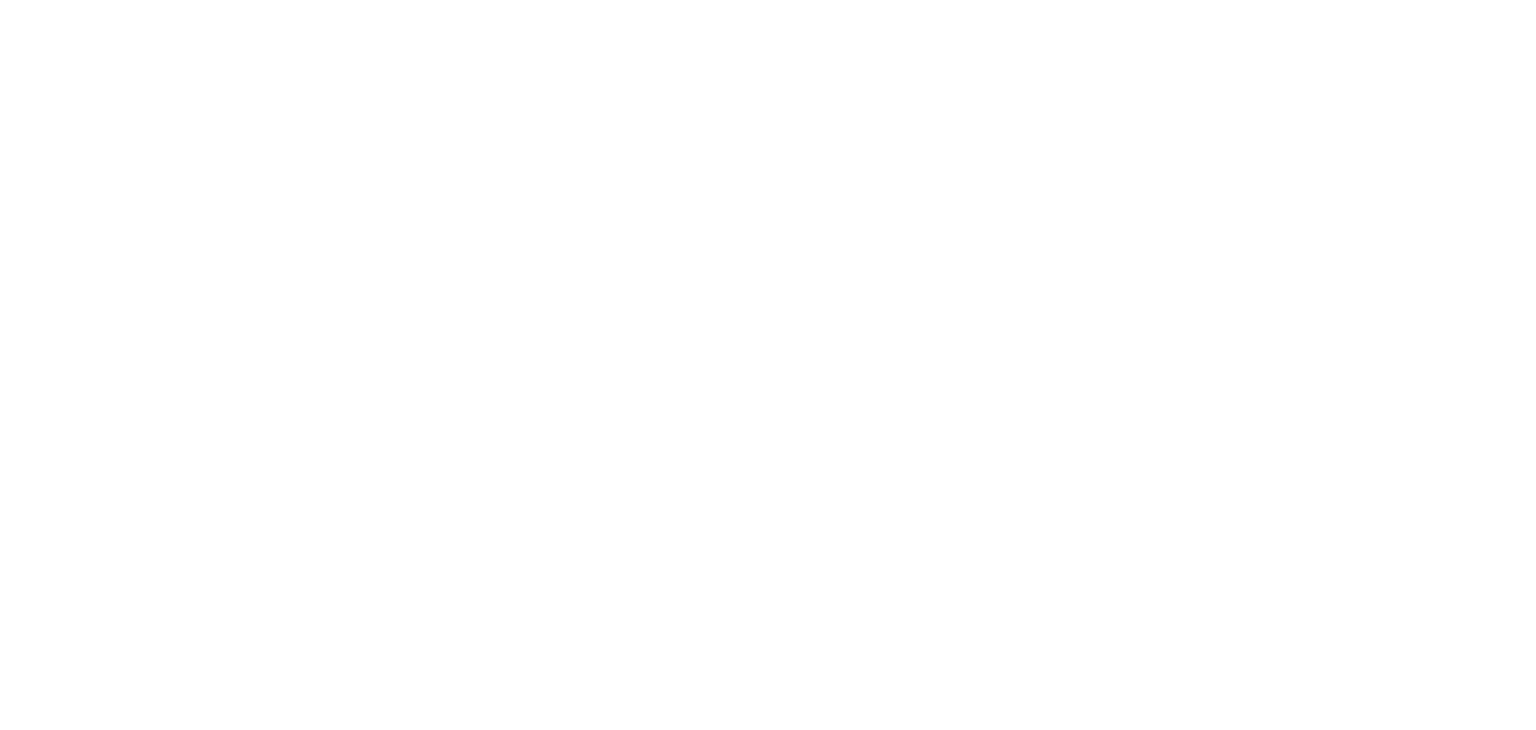 scroll, scrollTop: 0, scrollLeft: 0, axis: both 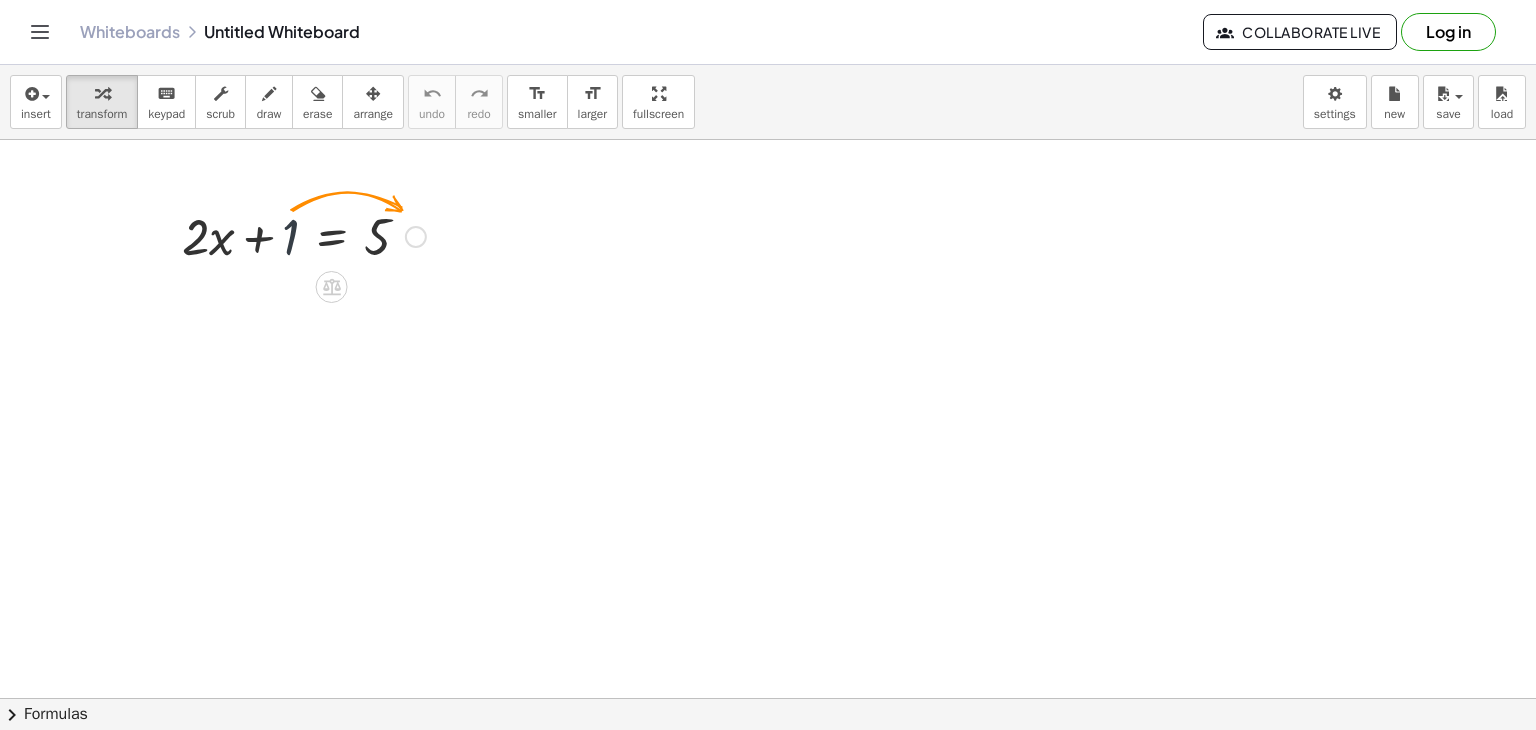 click at bounding box center [304, 235] 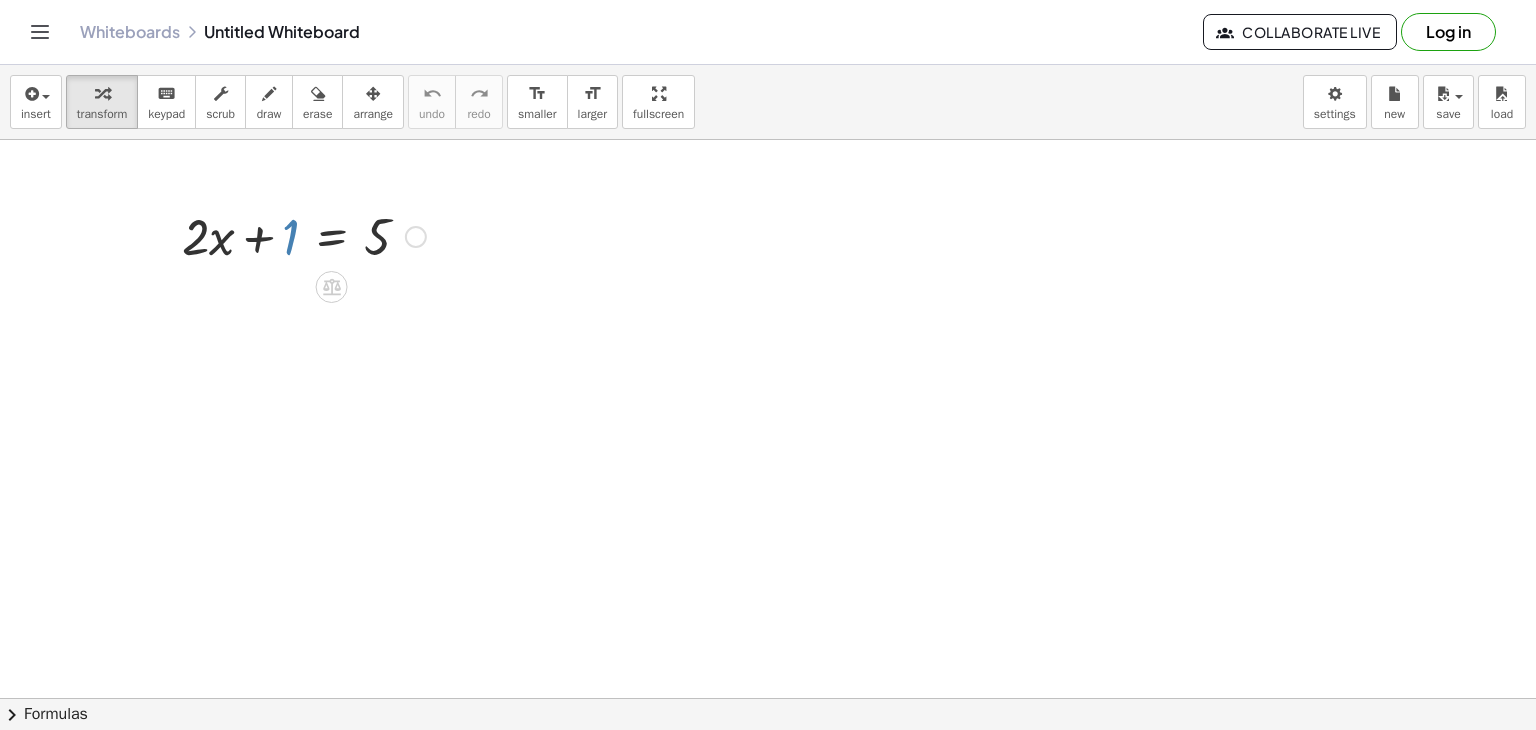 click at bounding box center [304, 235] 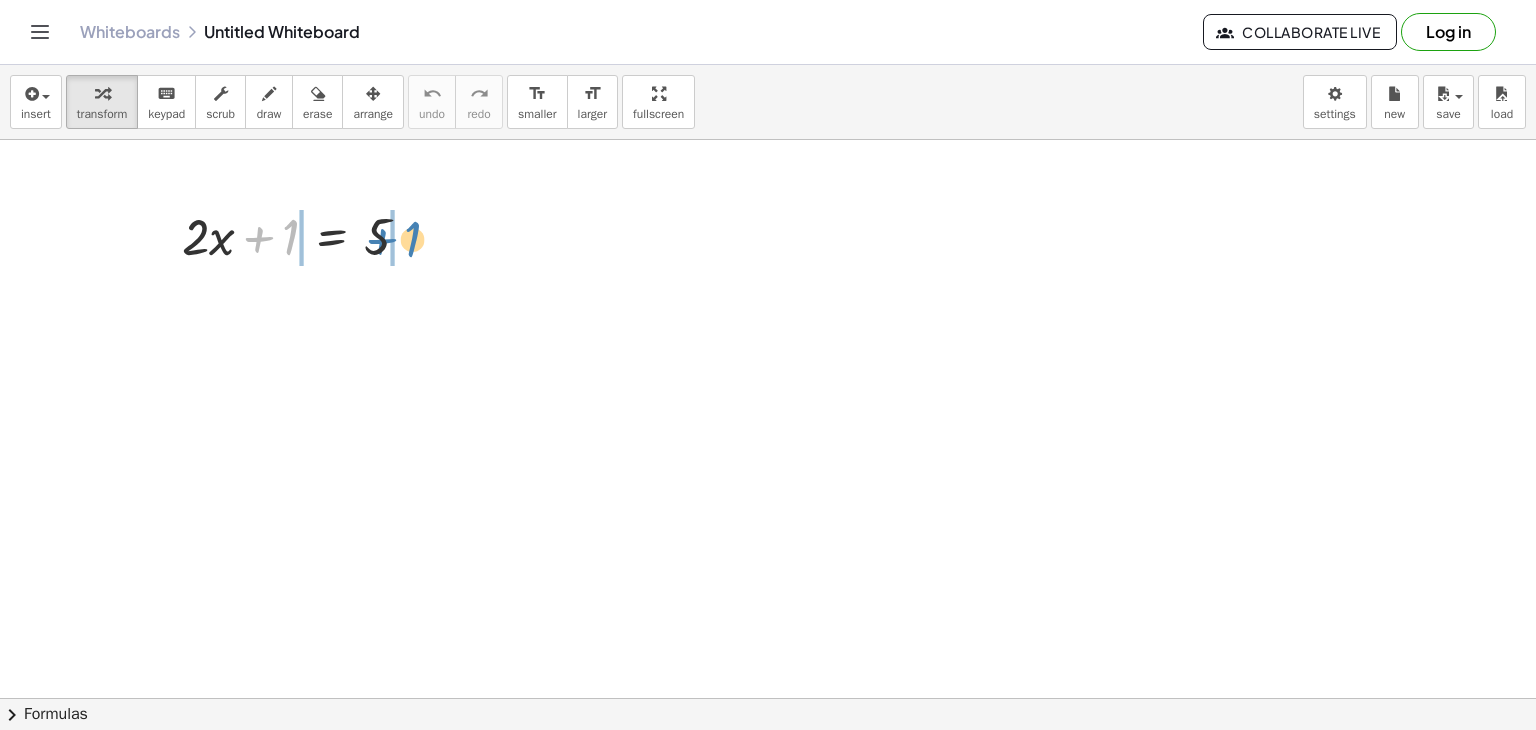 drag, startPoint x: 290, startPoint y: 243, endPoint x: 412, endPoint y: 245, distance: 122.016396 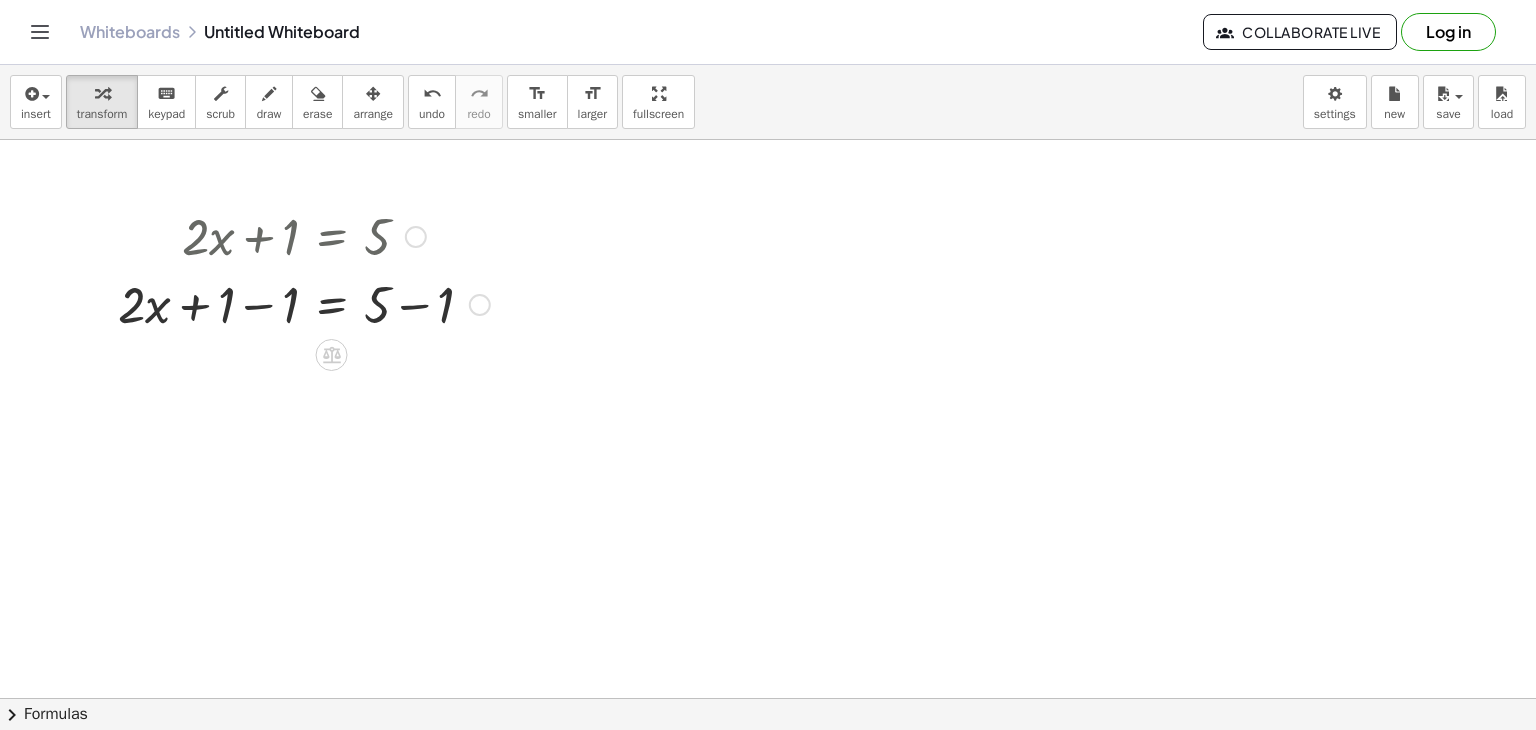 click at bounding box center (304, 303) 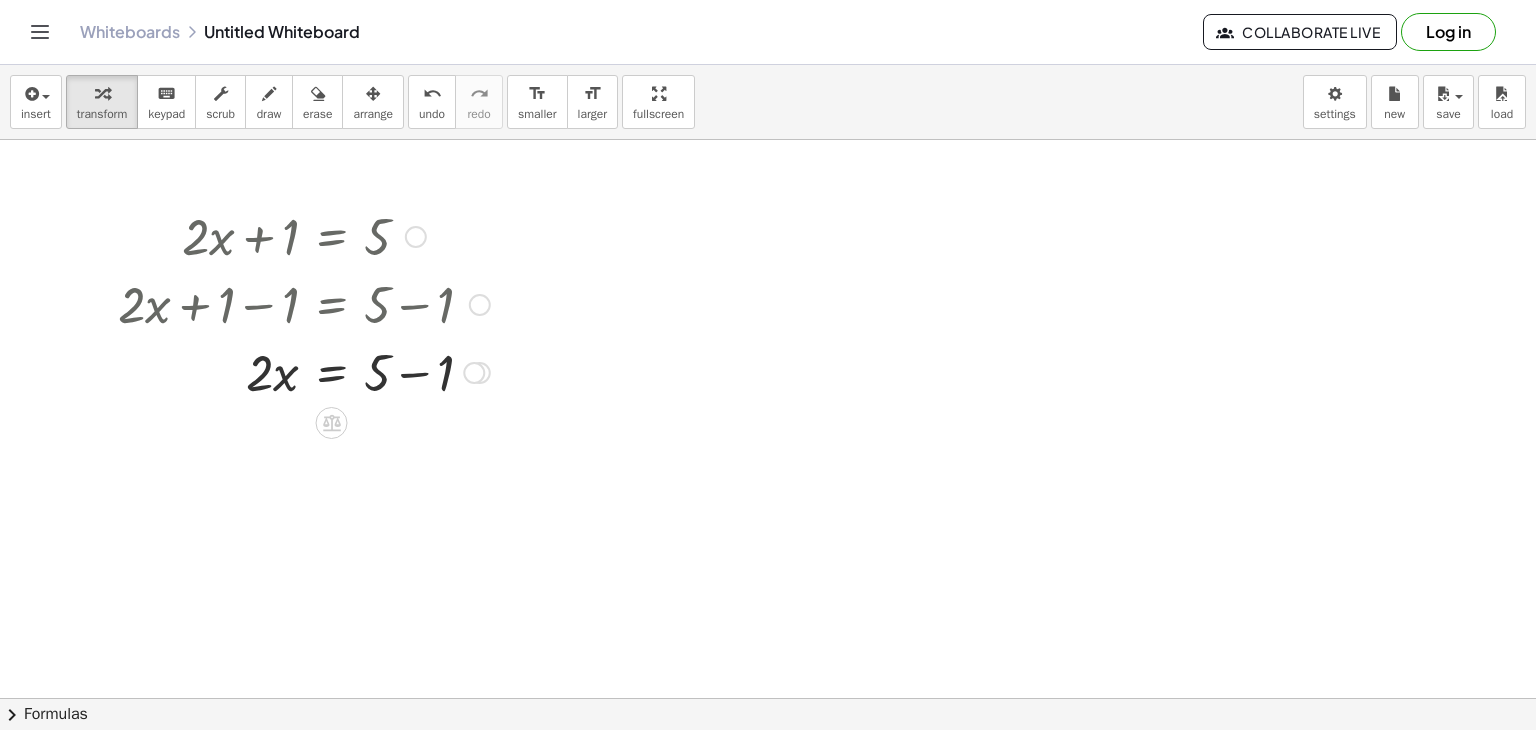 click at bounding box center (304, 371) 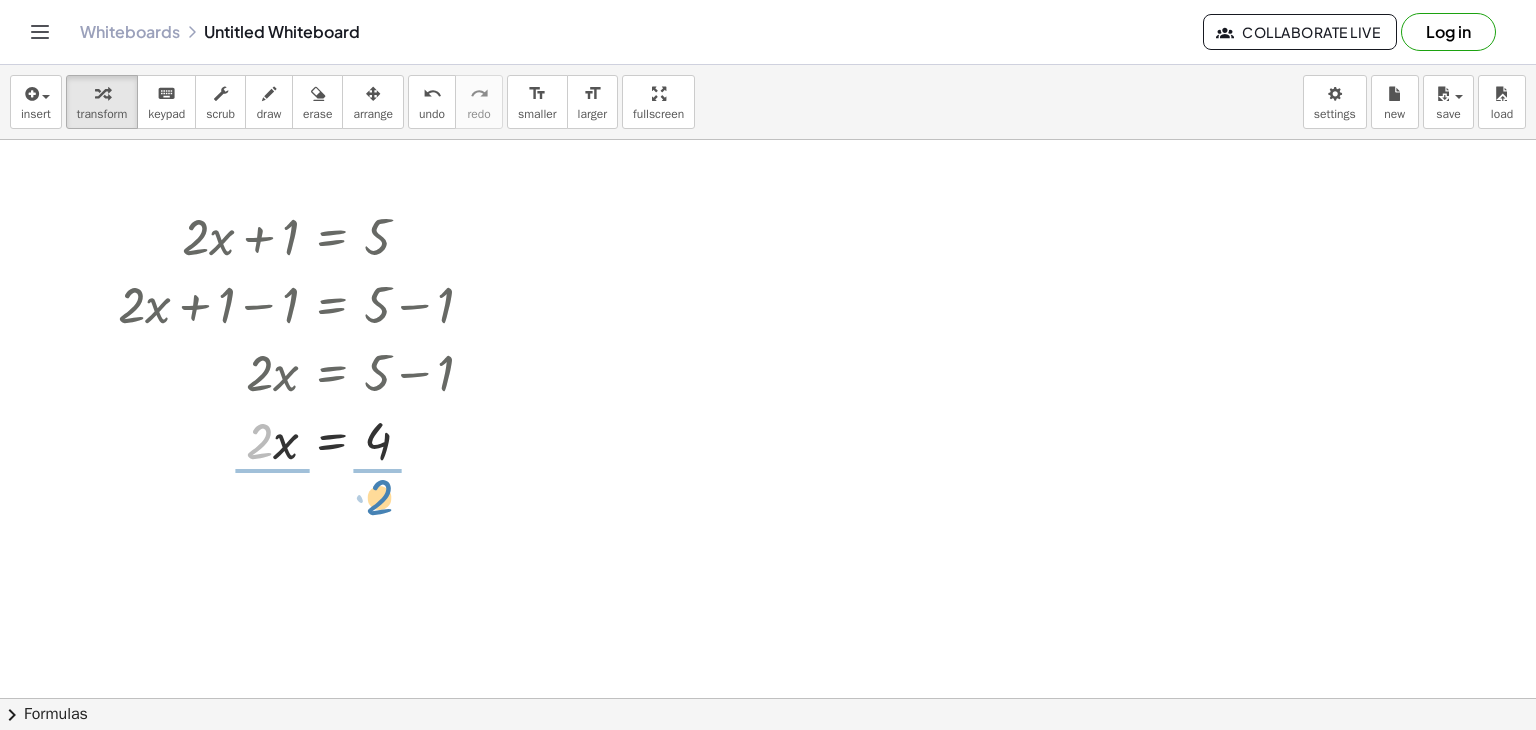 drag, startPoint x: 261, startPoint y: 457, endPoint x: 381, endPoint y: 513, distance: 132.42357 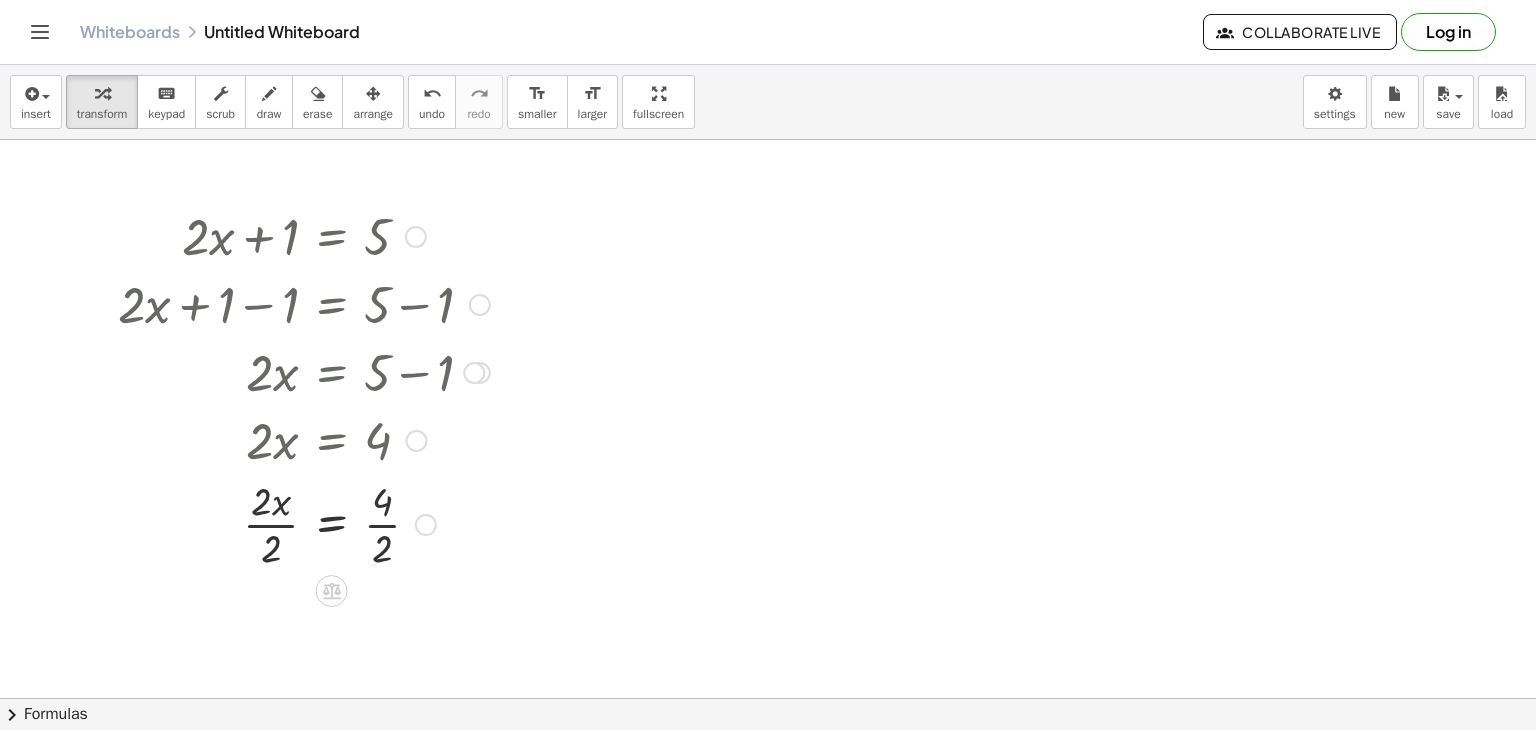click at bounding box center [304, 523] 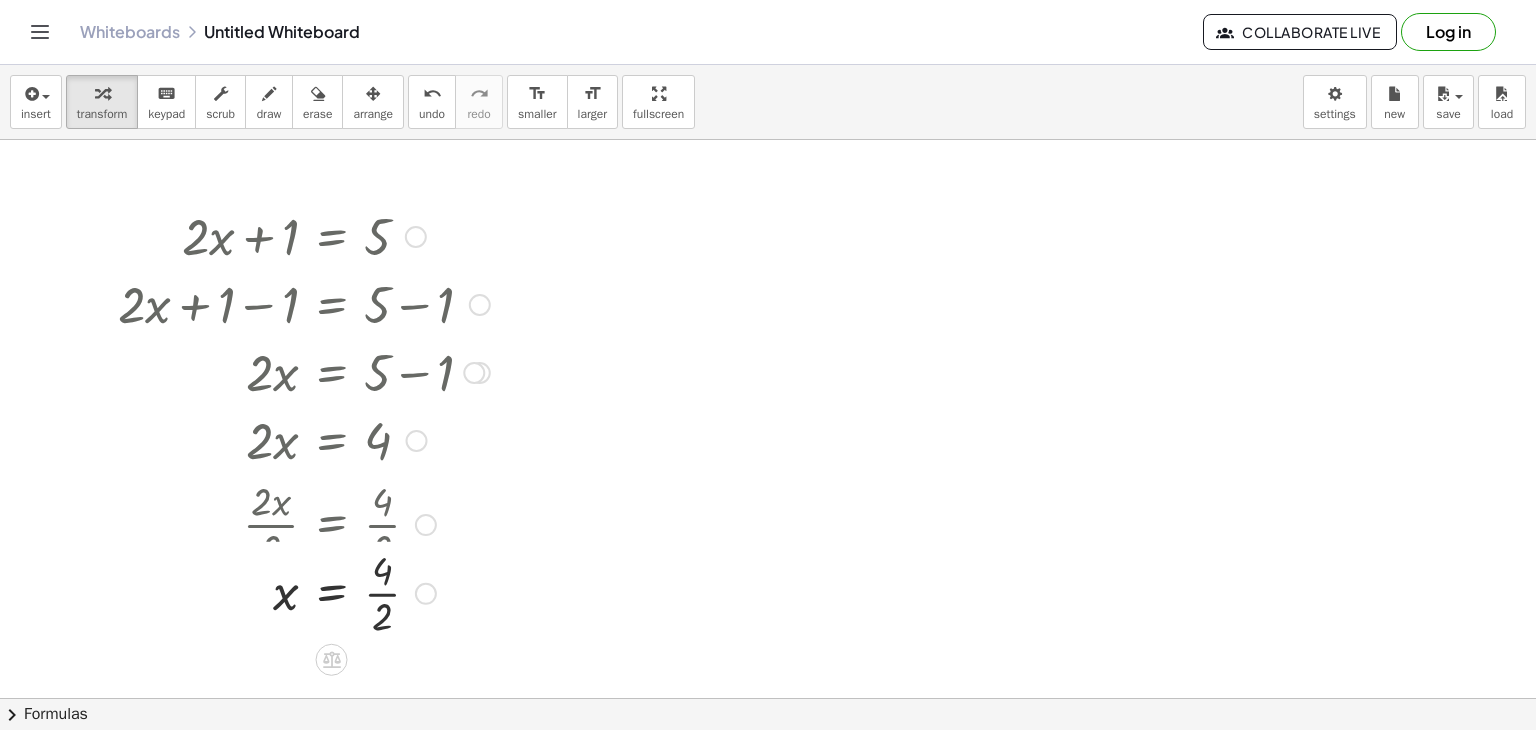 click at bounding box center (289, 523) 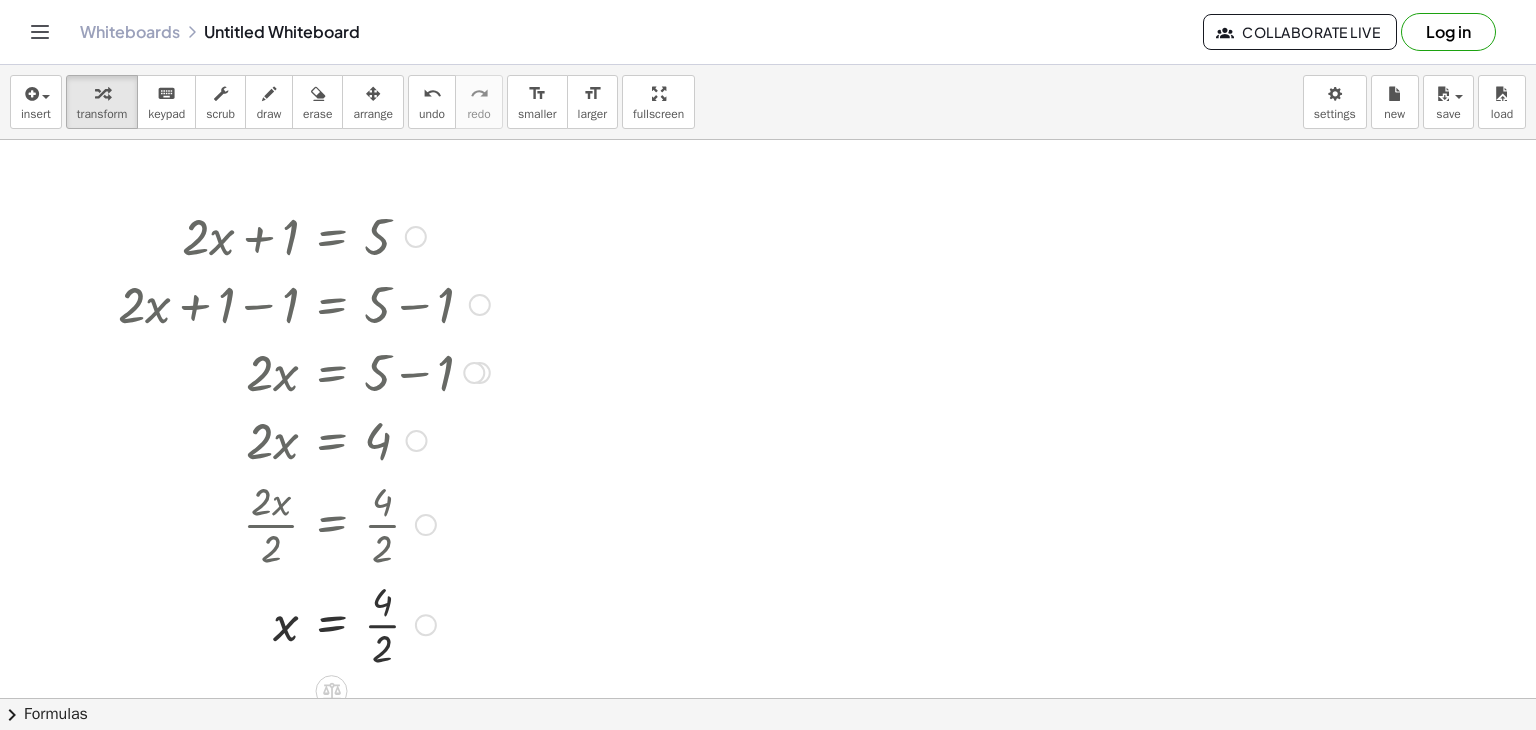 click at bounding box center [304, 623] 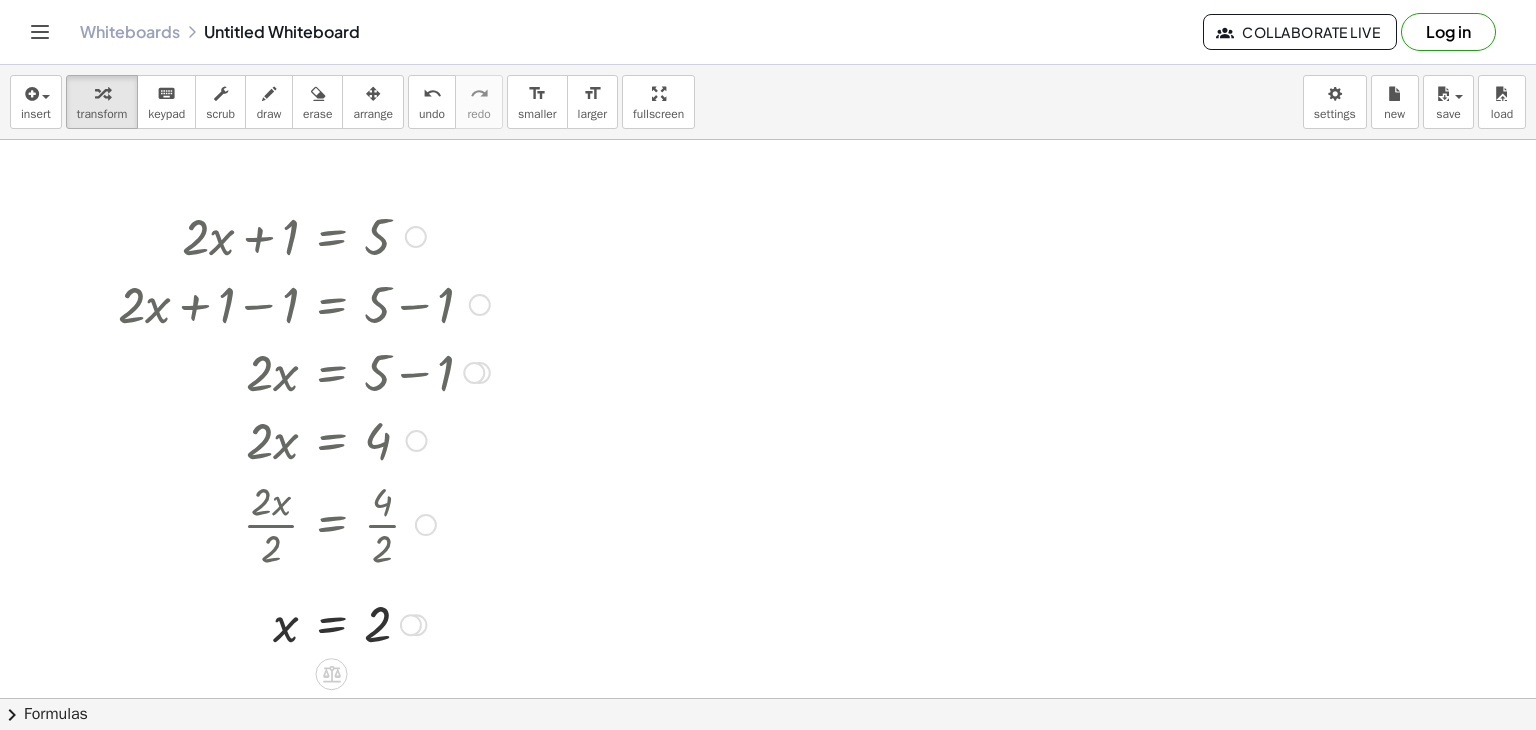 drag, startPoint x: 292, startPoint y: 243, endPoint x: 416, endPoint y: 249, distance: 124.14507 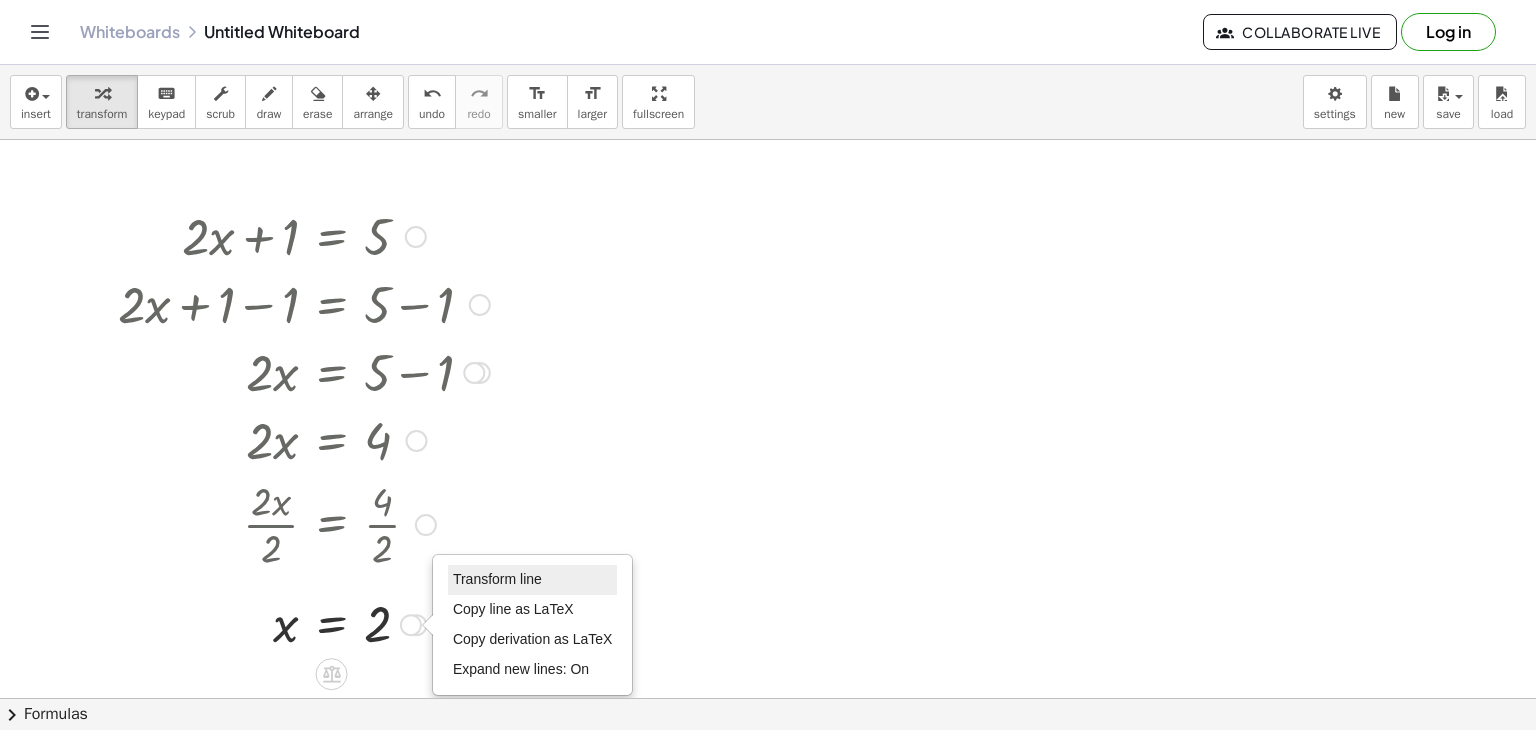 click on "Transform line" at bounding box center (497, 579) 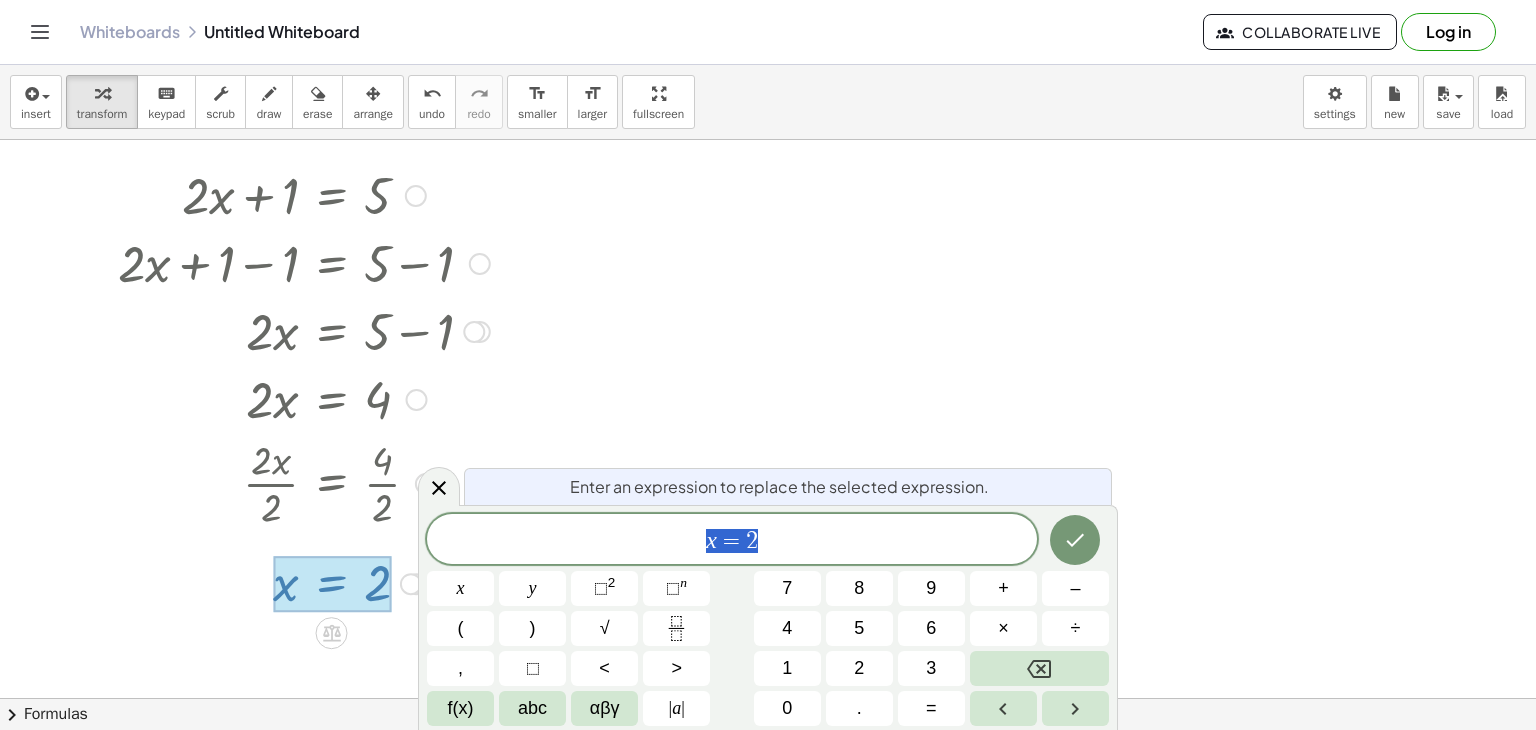 scroll, scrollTop: 45, scrollLeft: 0, axis: vertical 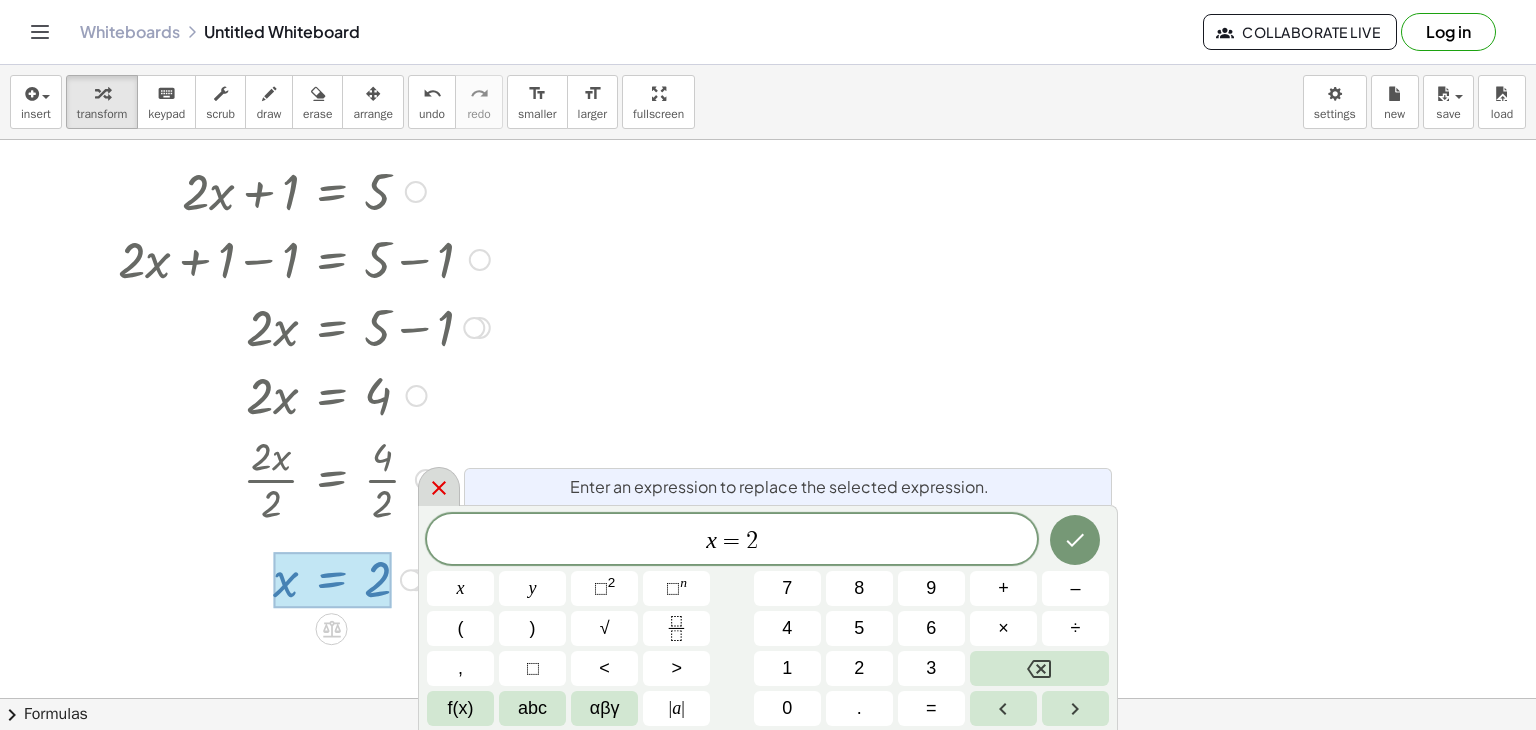 click 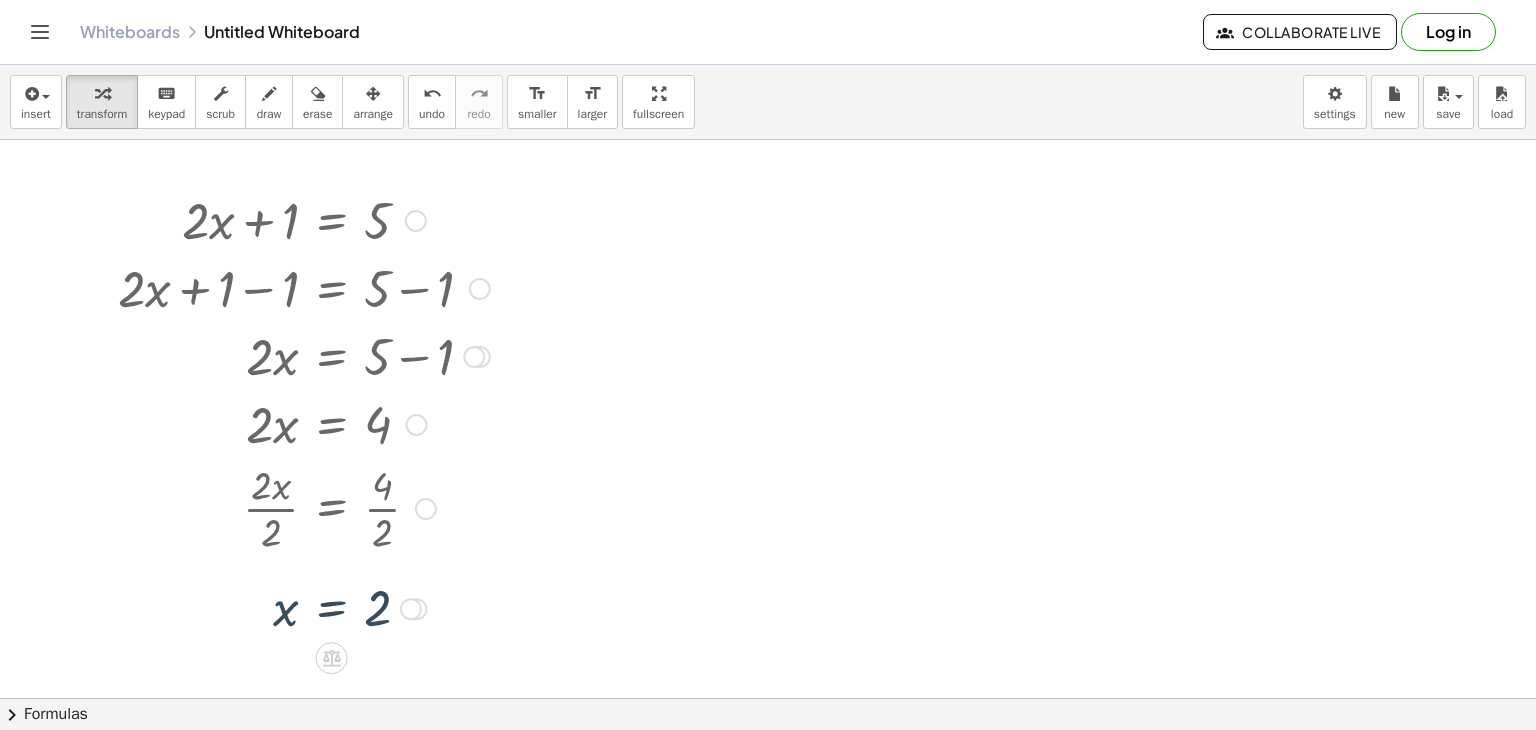 scroll, scrollTop: 0, scrollLeft: 0, axis: both 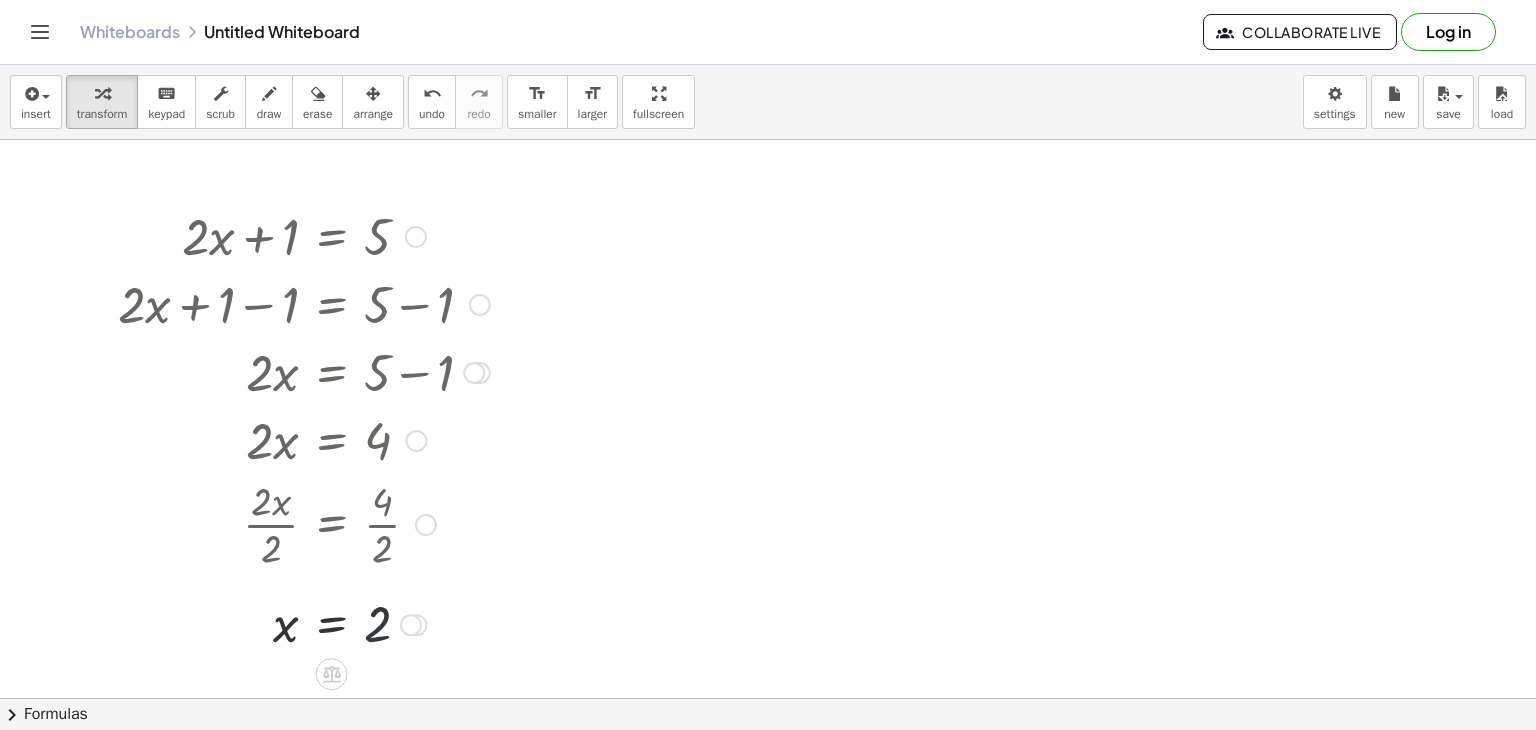 click at bounding box center [304, 623] 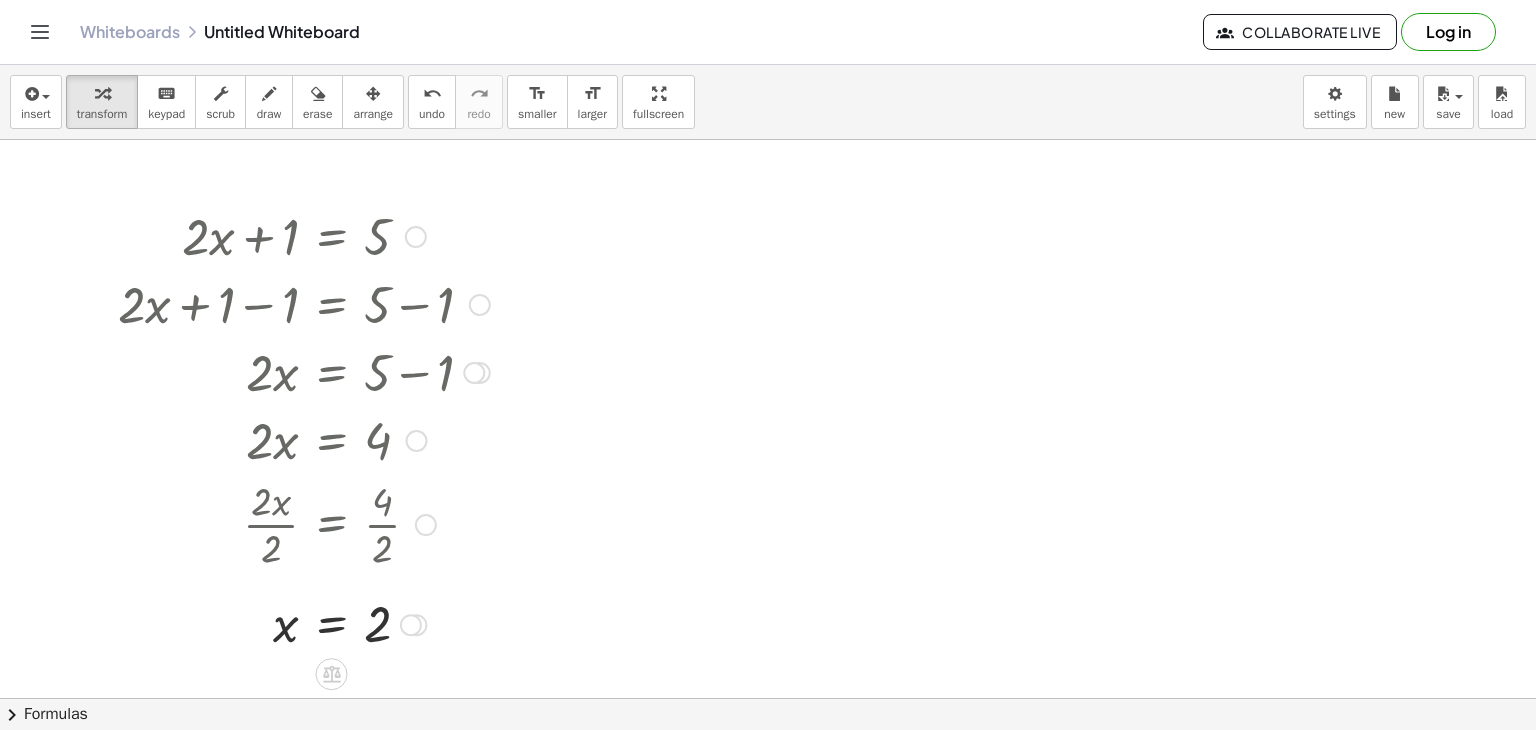 click at bounding box center (304, 235) 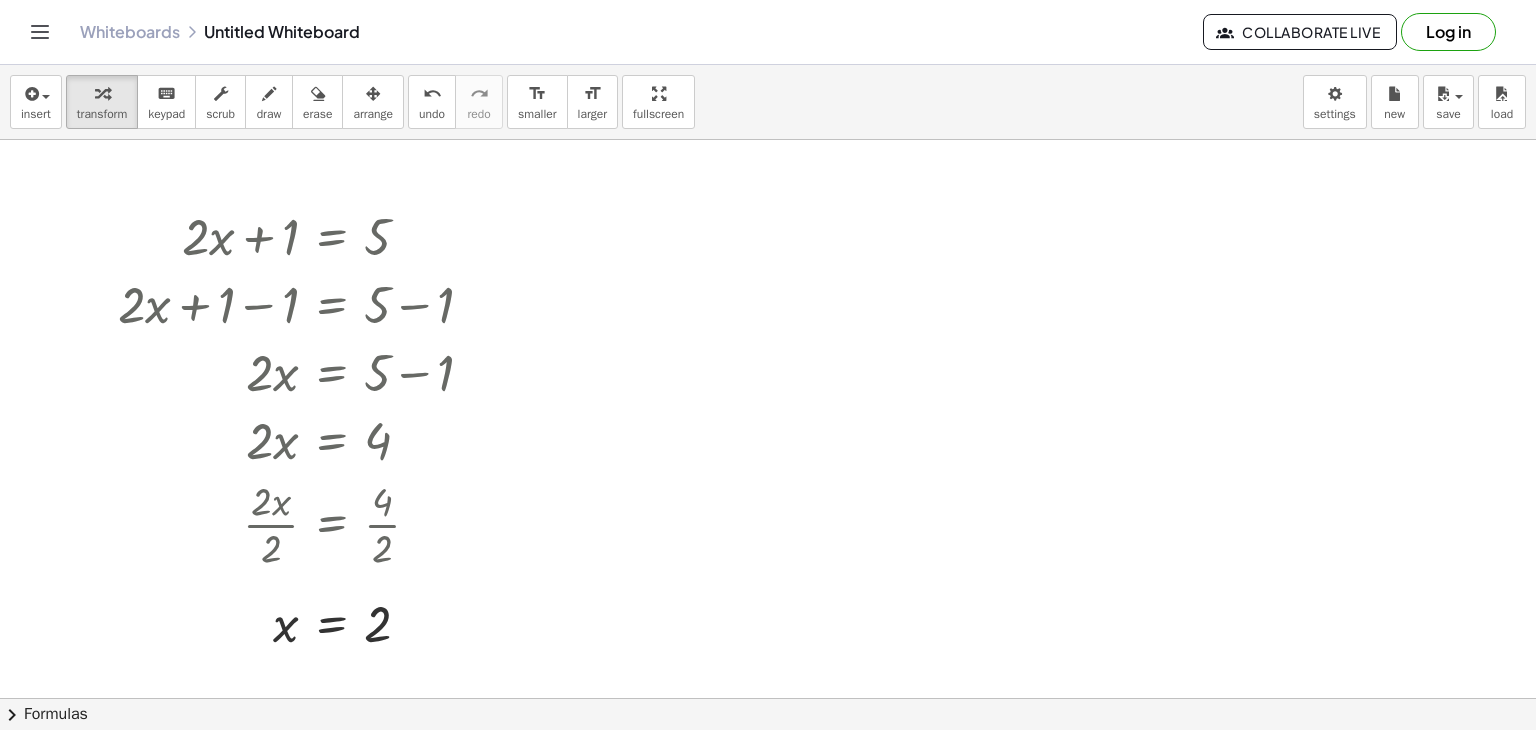 click on "Whiteboards" 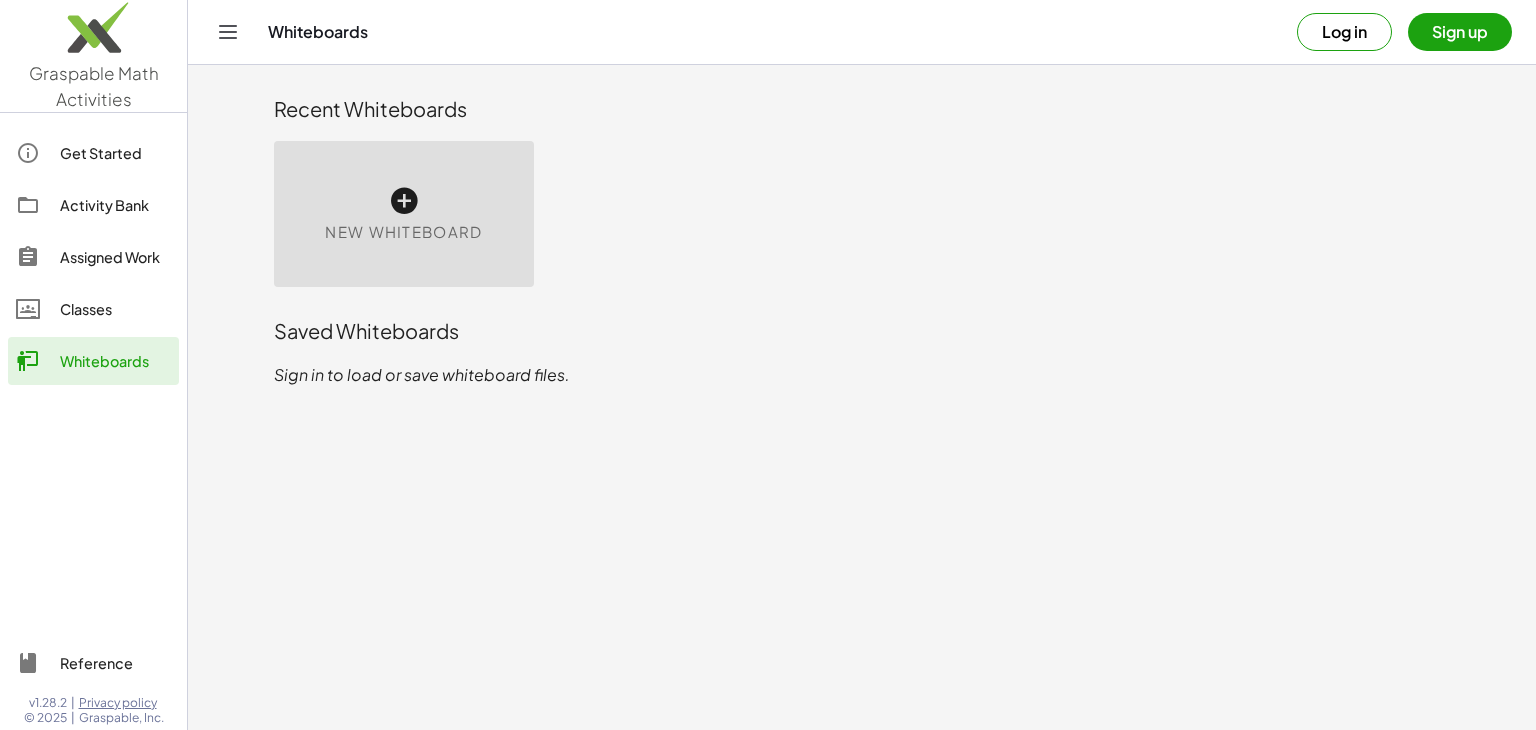click at bounding box center (404, 201) 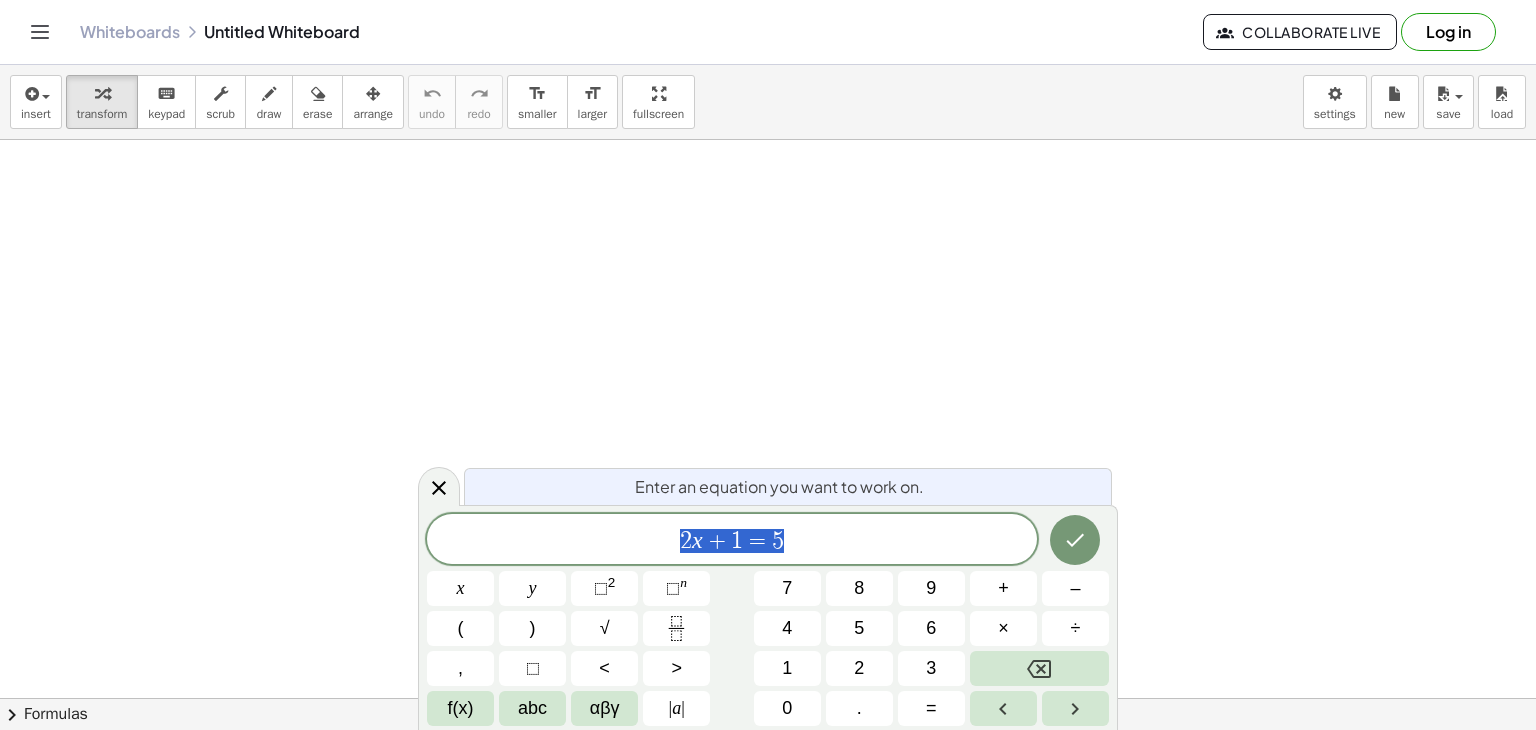 click at bounding box center [768, 698] 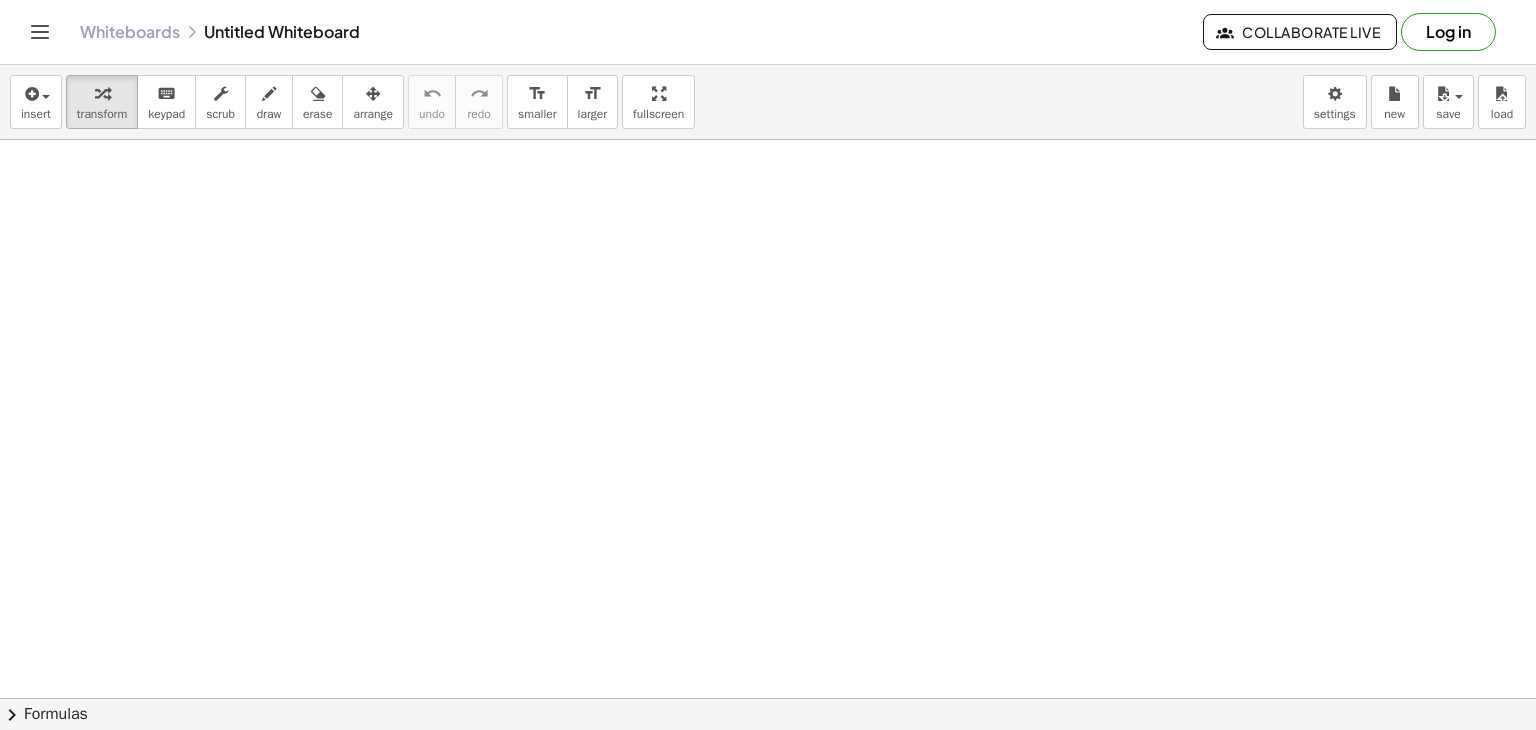 click at bounding box center (768, 698) 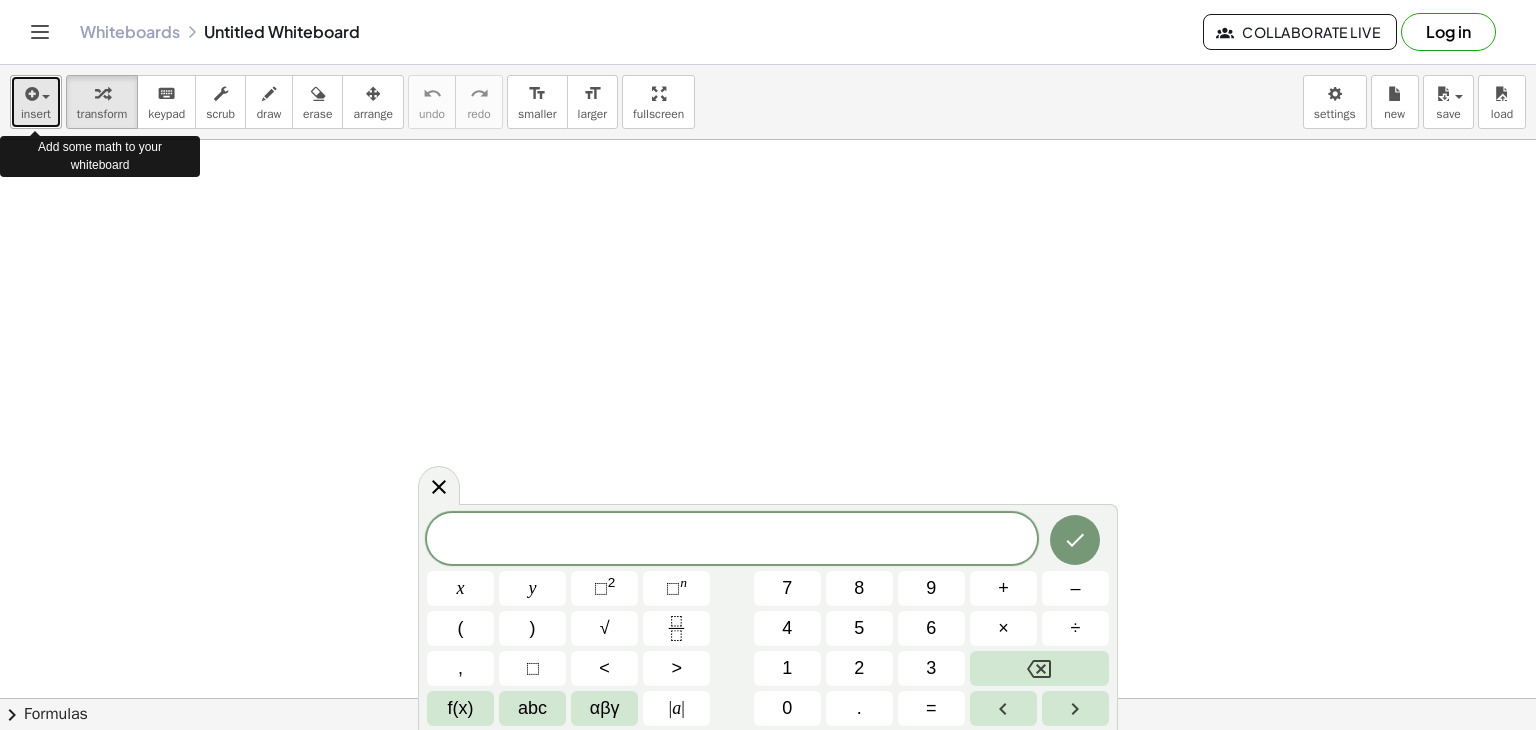 click on "insert" at bounding box center [36, 102] 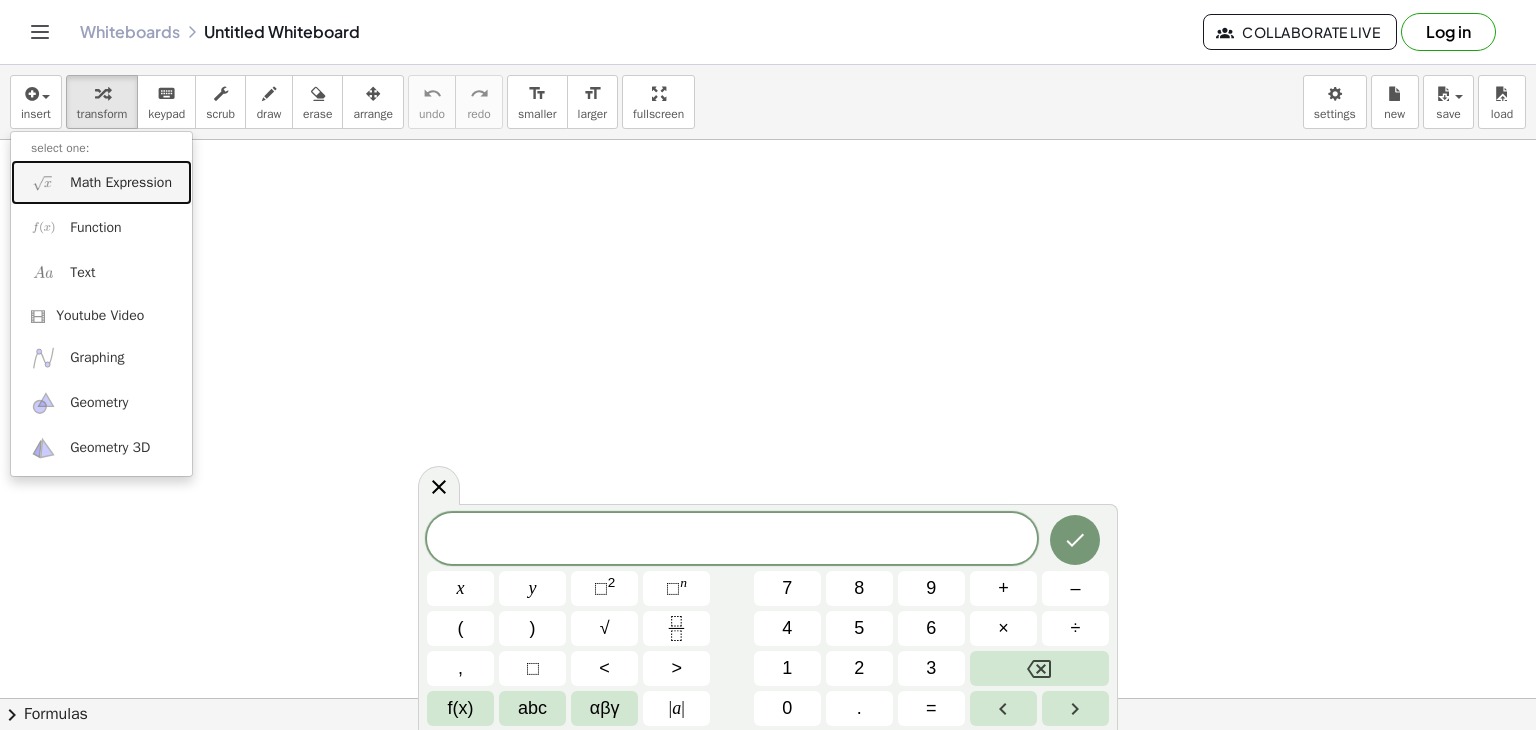 click on "Math Expression" at bounding box center [121, 183] 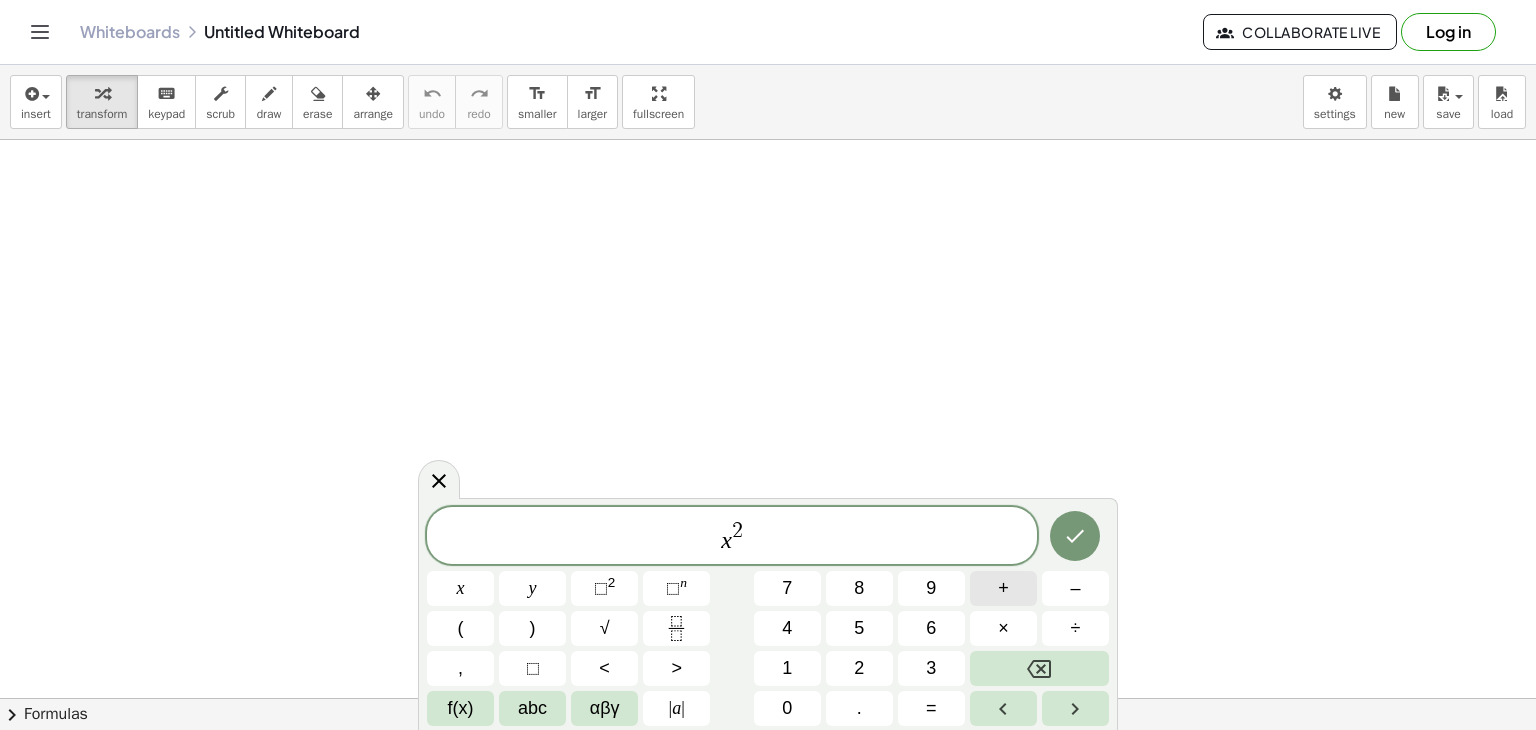 click on "+" at bounding box center (1003, 588) 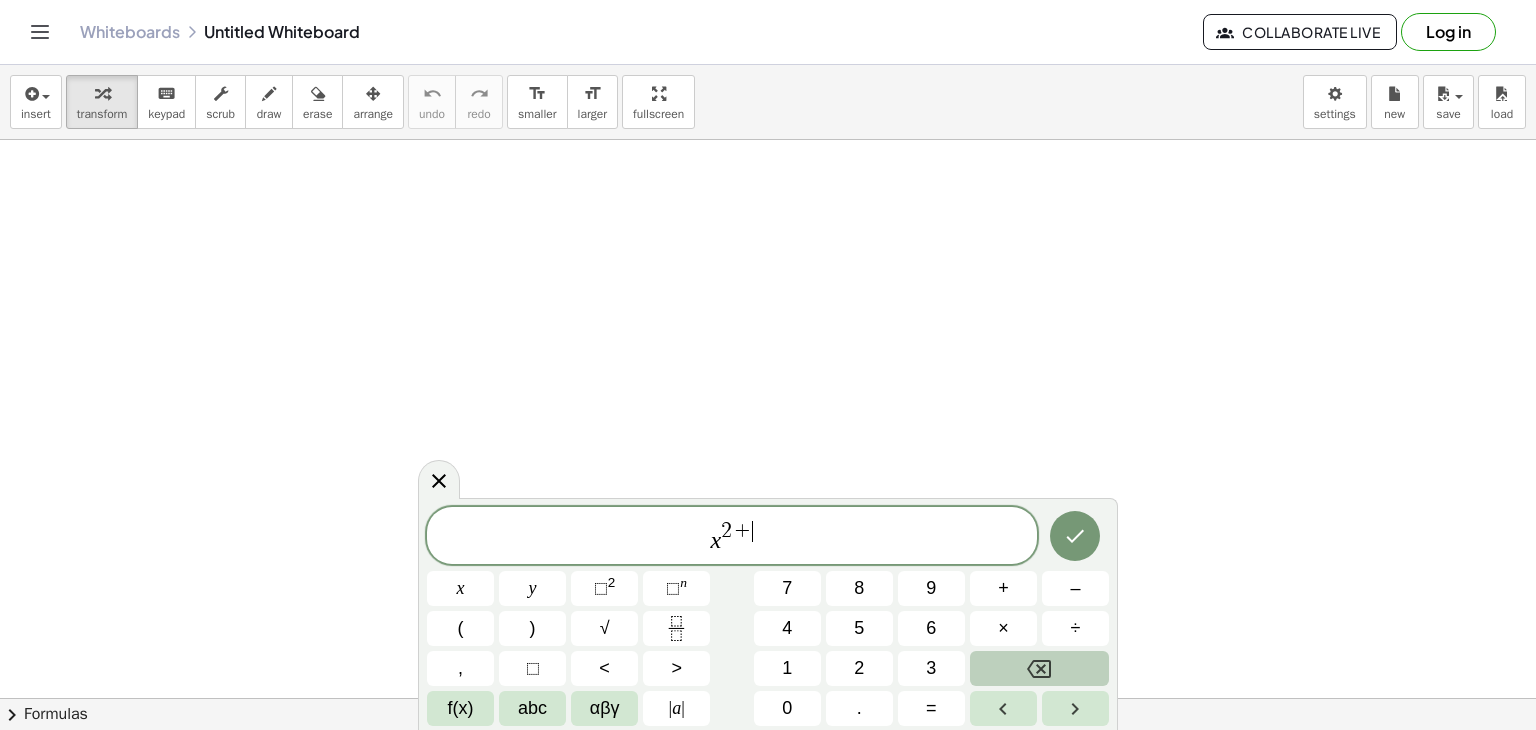 click 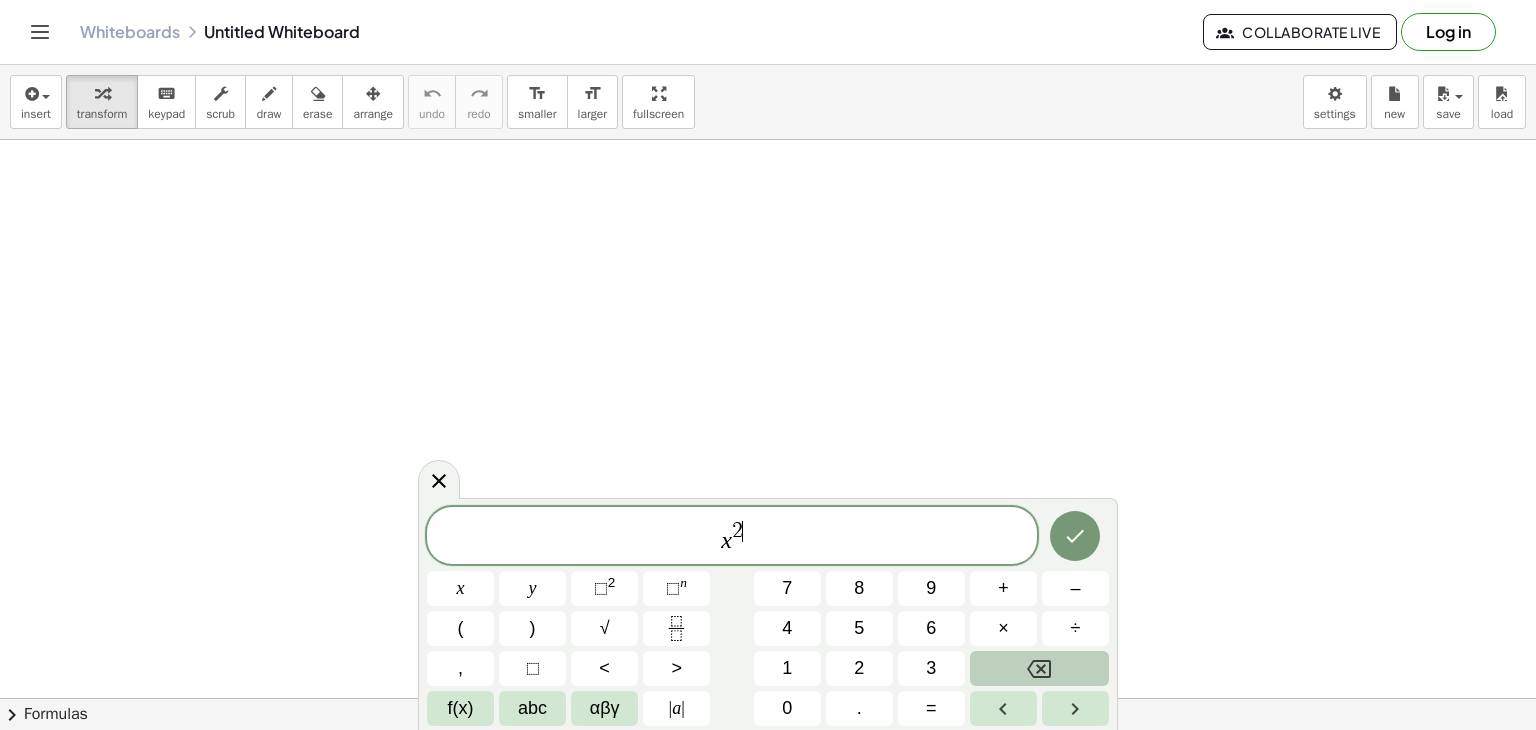 click 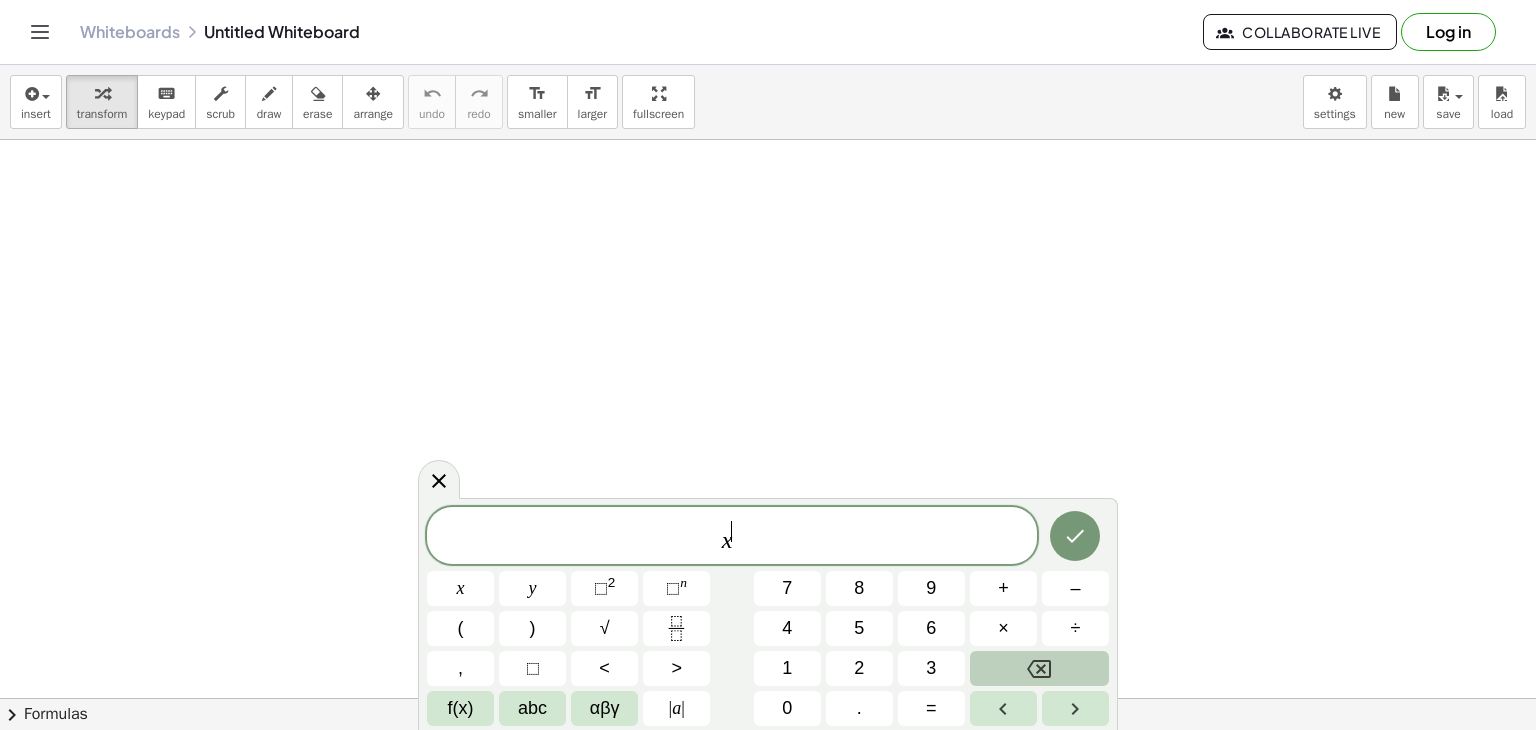 click 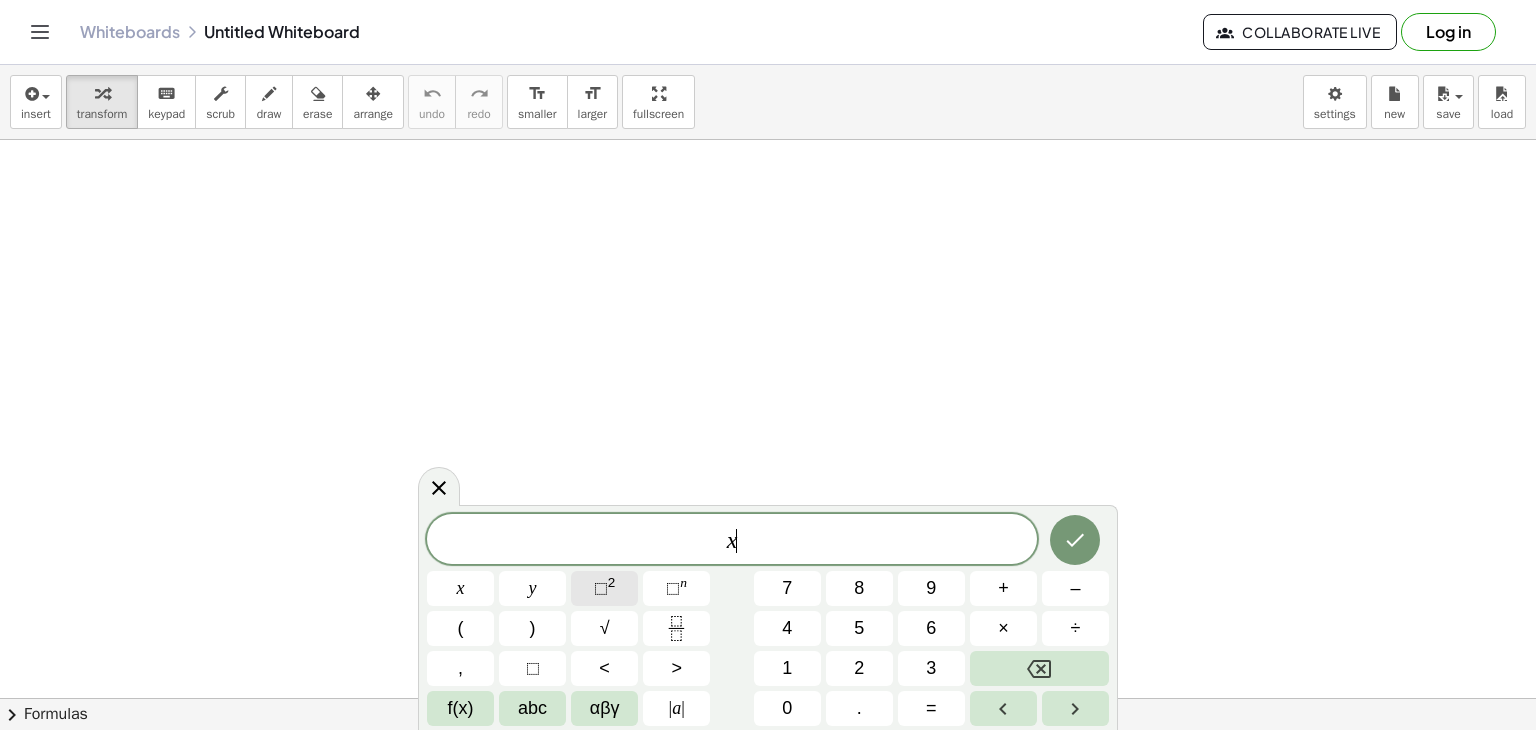 click on "⬚" at bounding box center [601, 588] 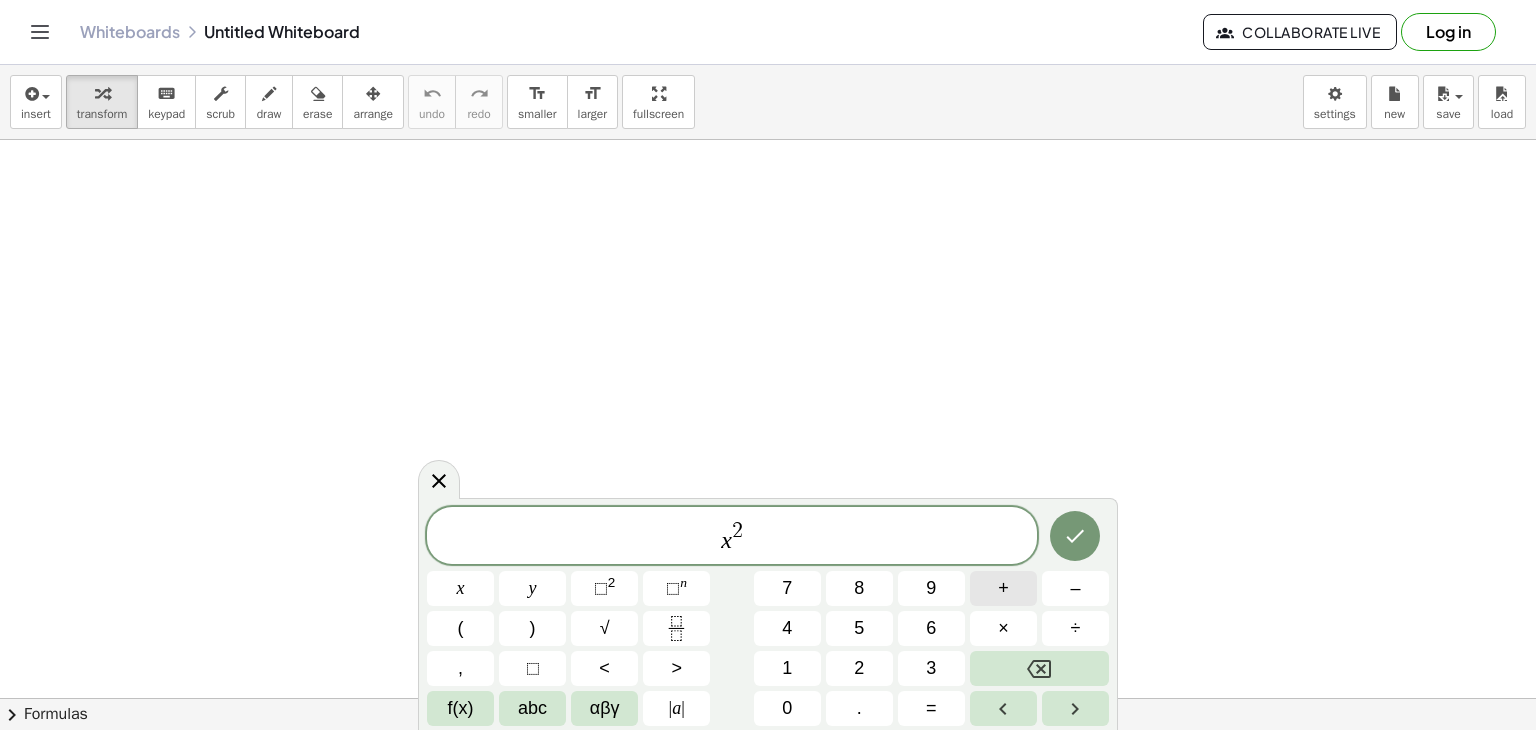 click on "+" at bounding box center [1003, 588] 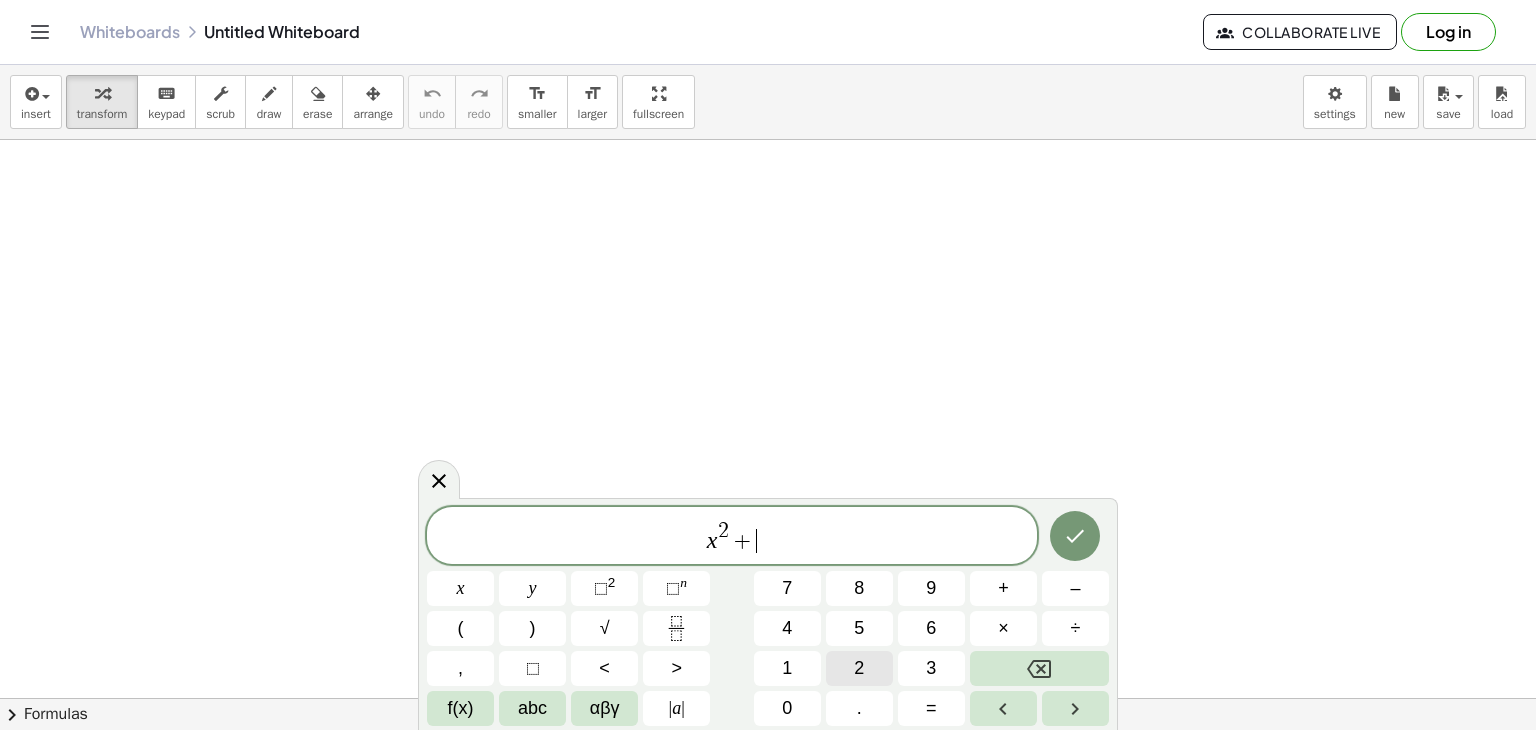 click on "2" at bounding box center (859, 668) 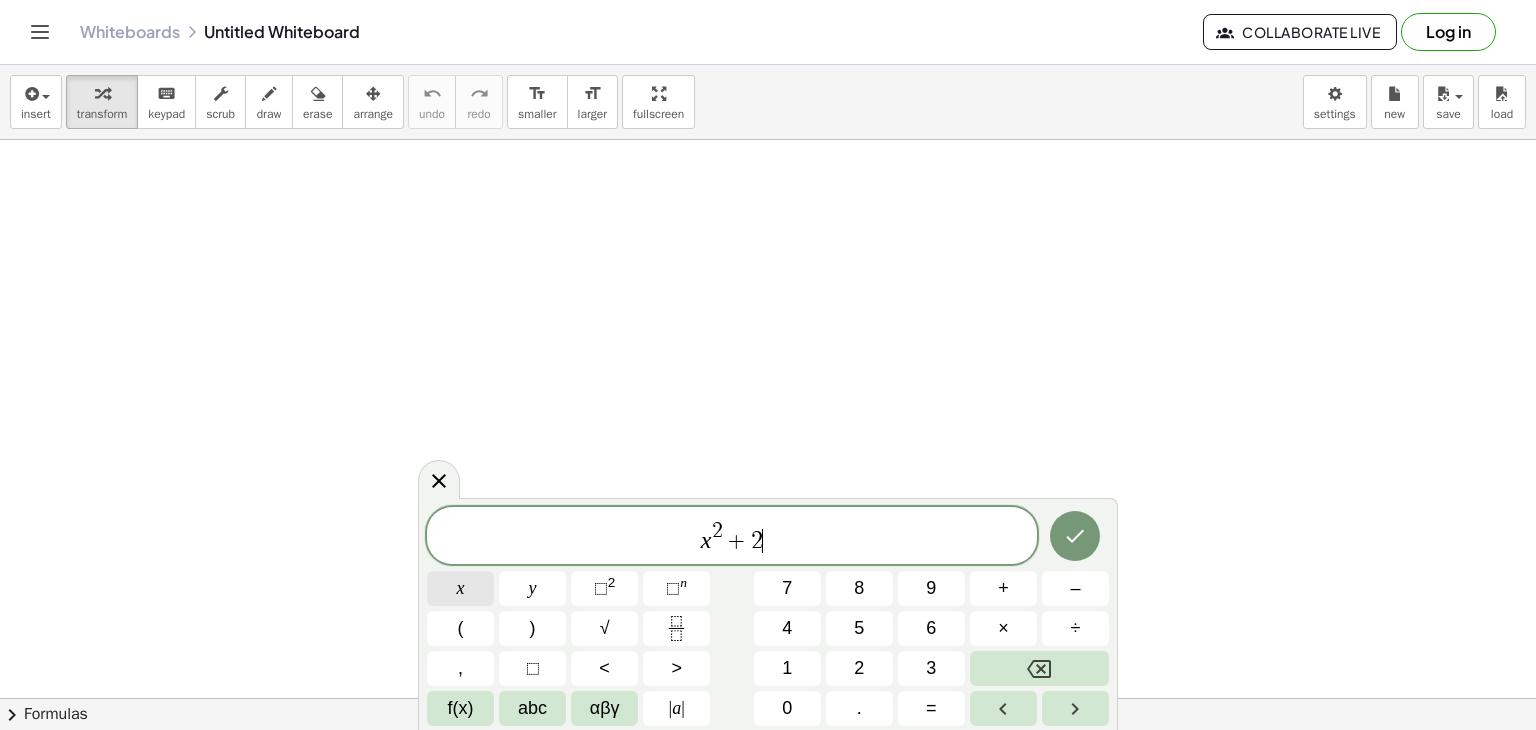 click on "x" at bounding box center [461, 588] 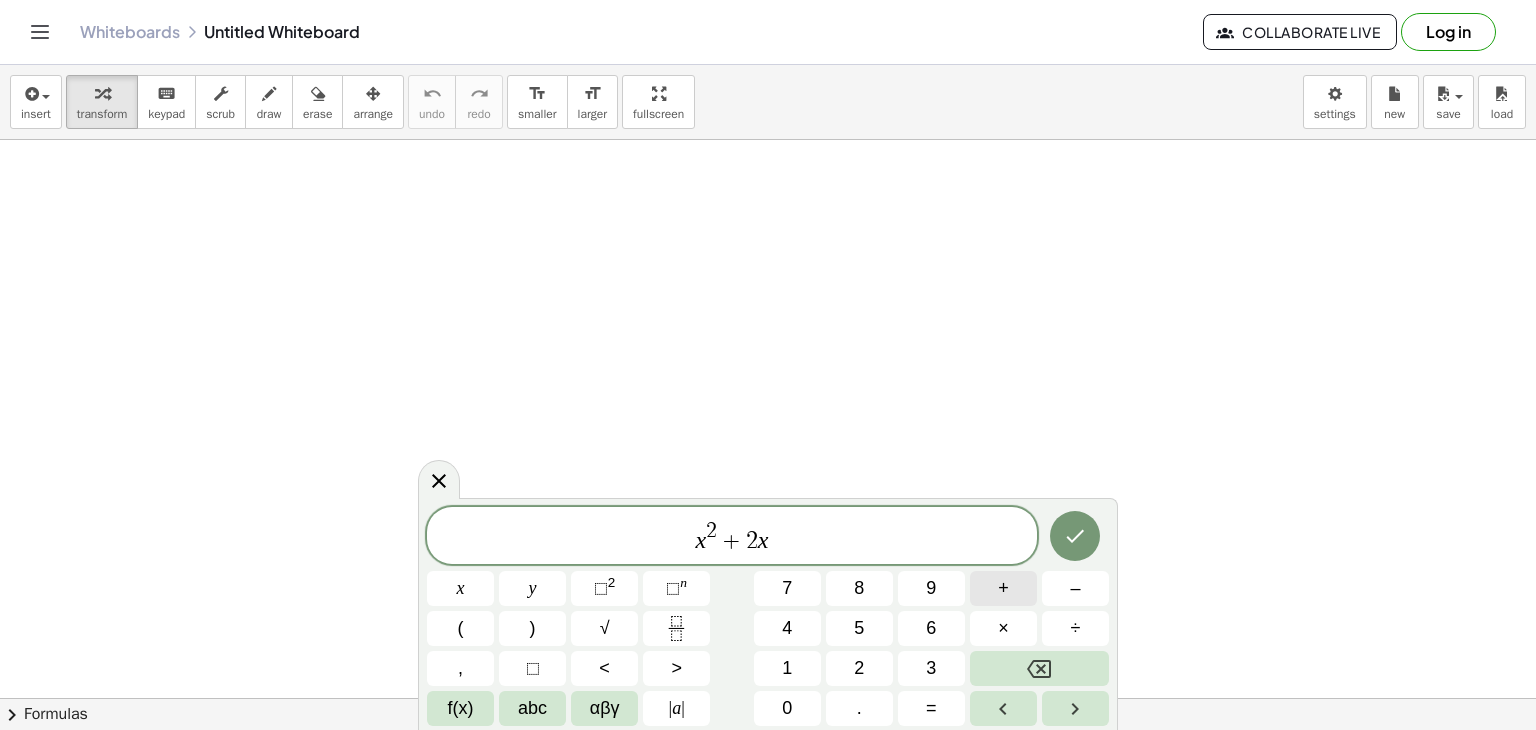 click on "+" at bounding box center (1003, 588) 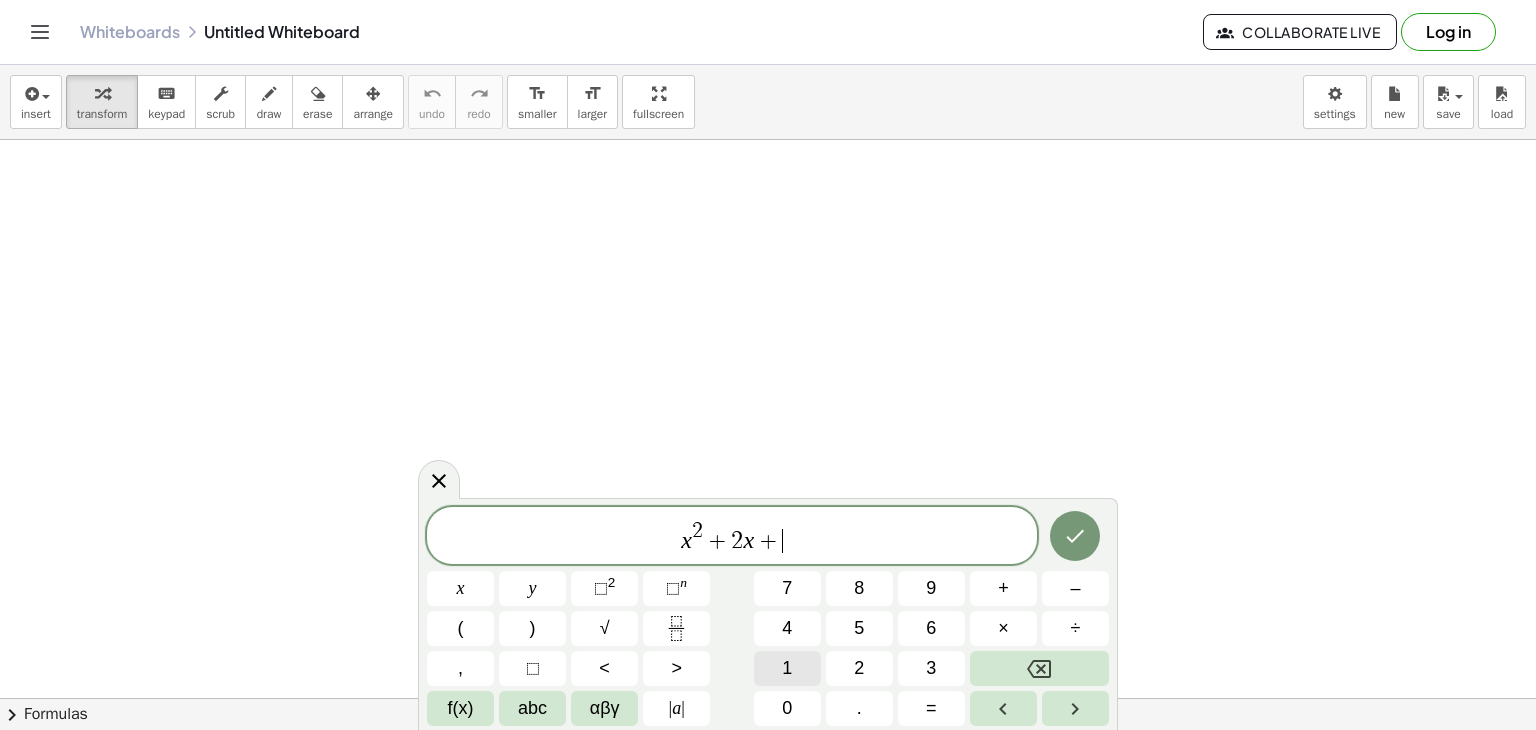 click on "1" at bounding box center (787, 668) 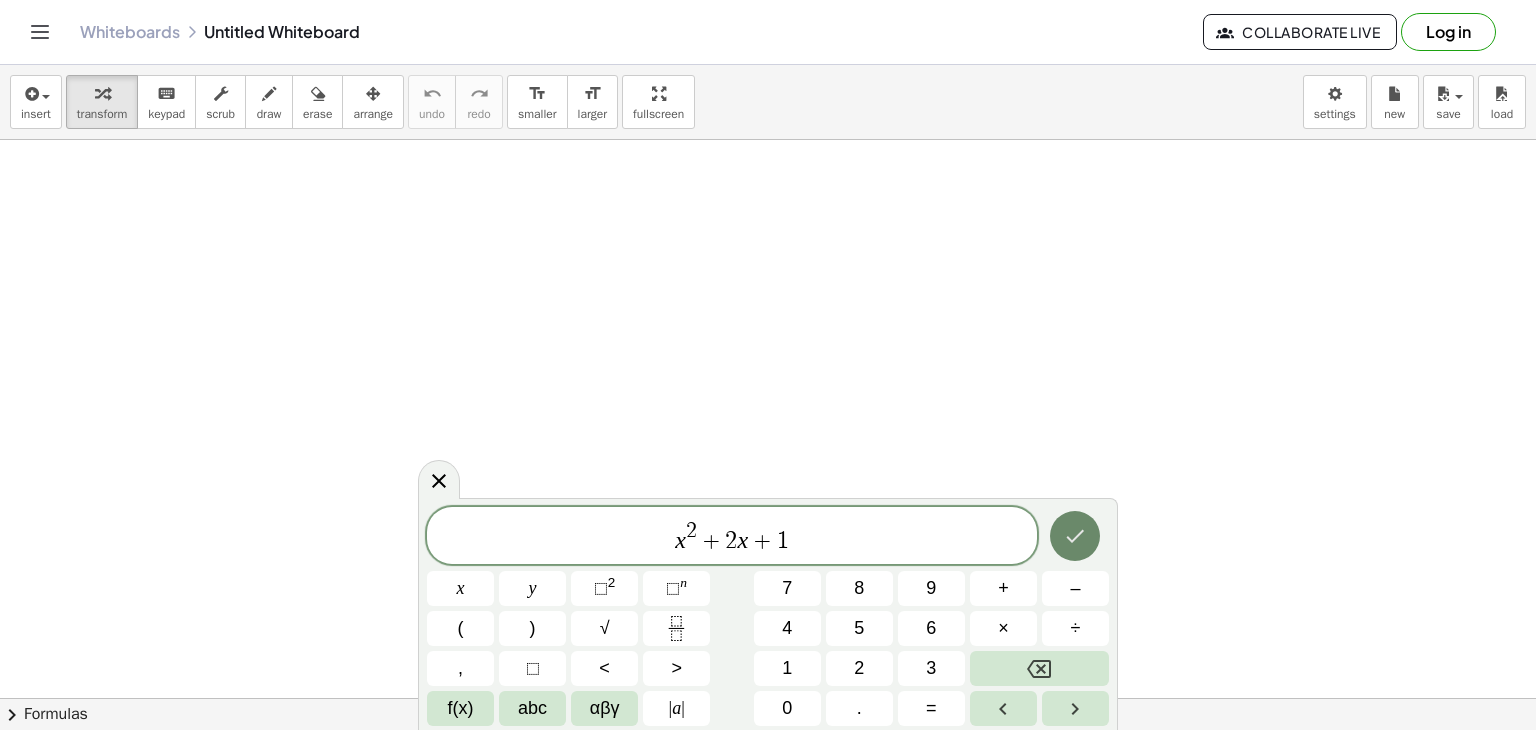 click 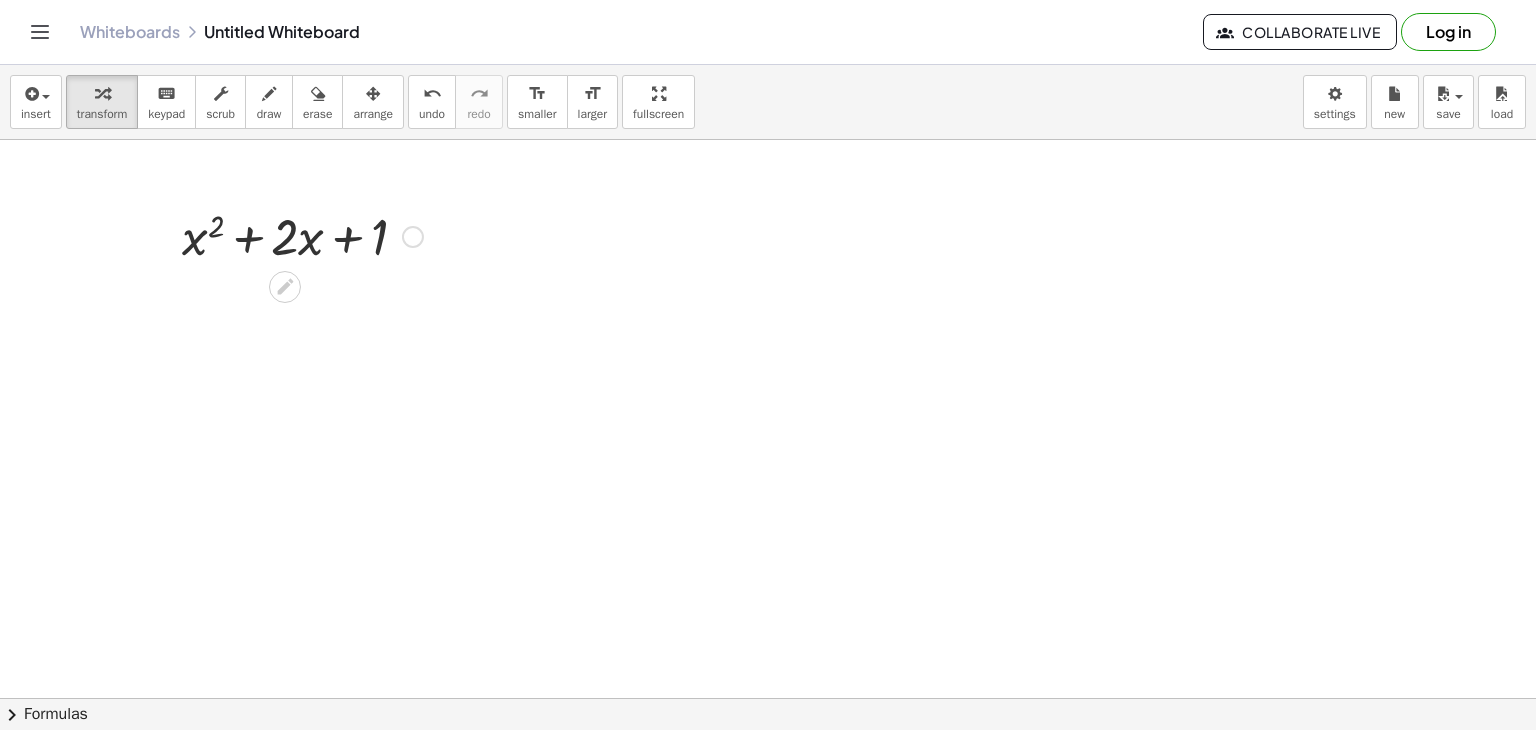 click at bounding box center [413, 237] 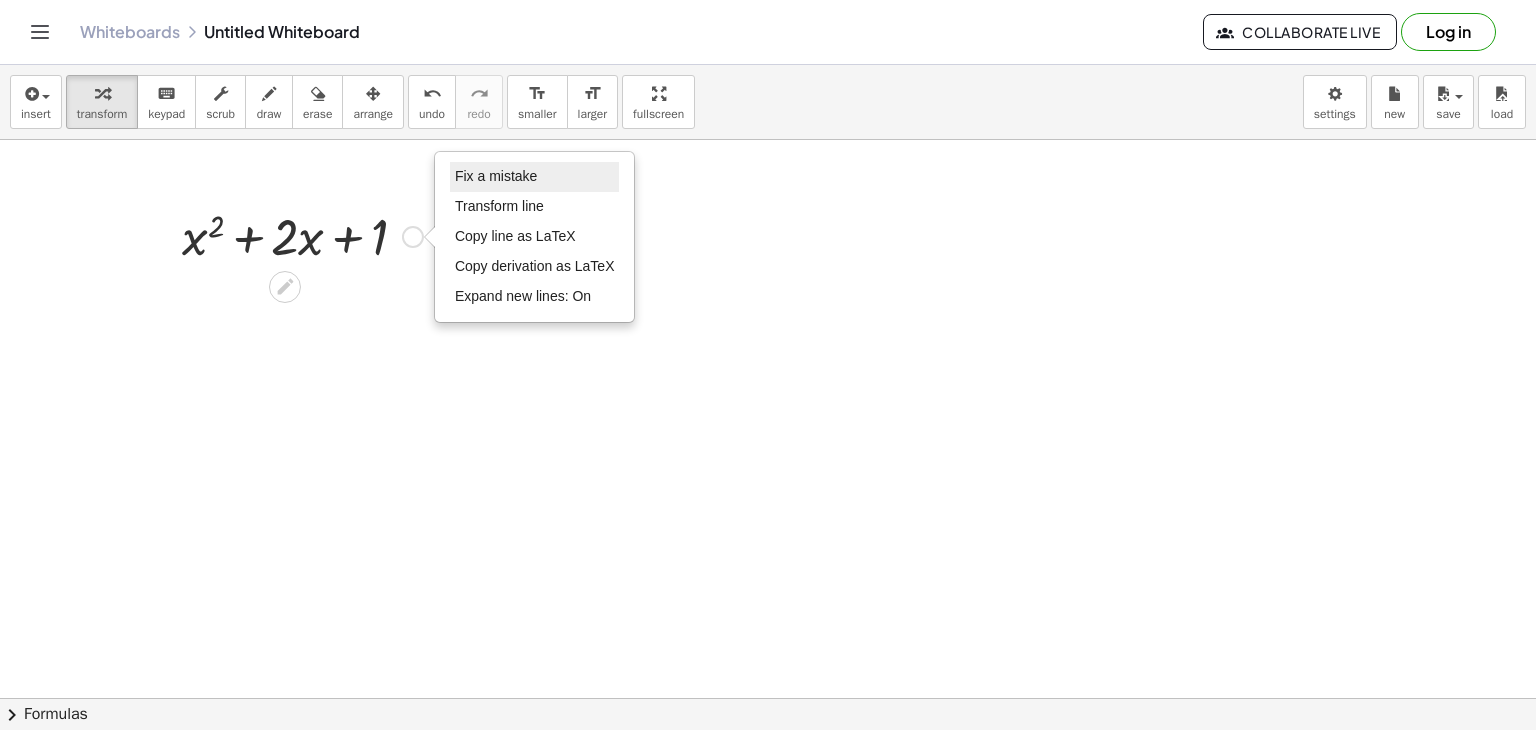 click on "Fix a mistake" at bounding box center [496, 176] 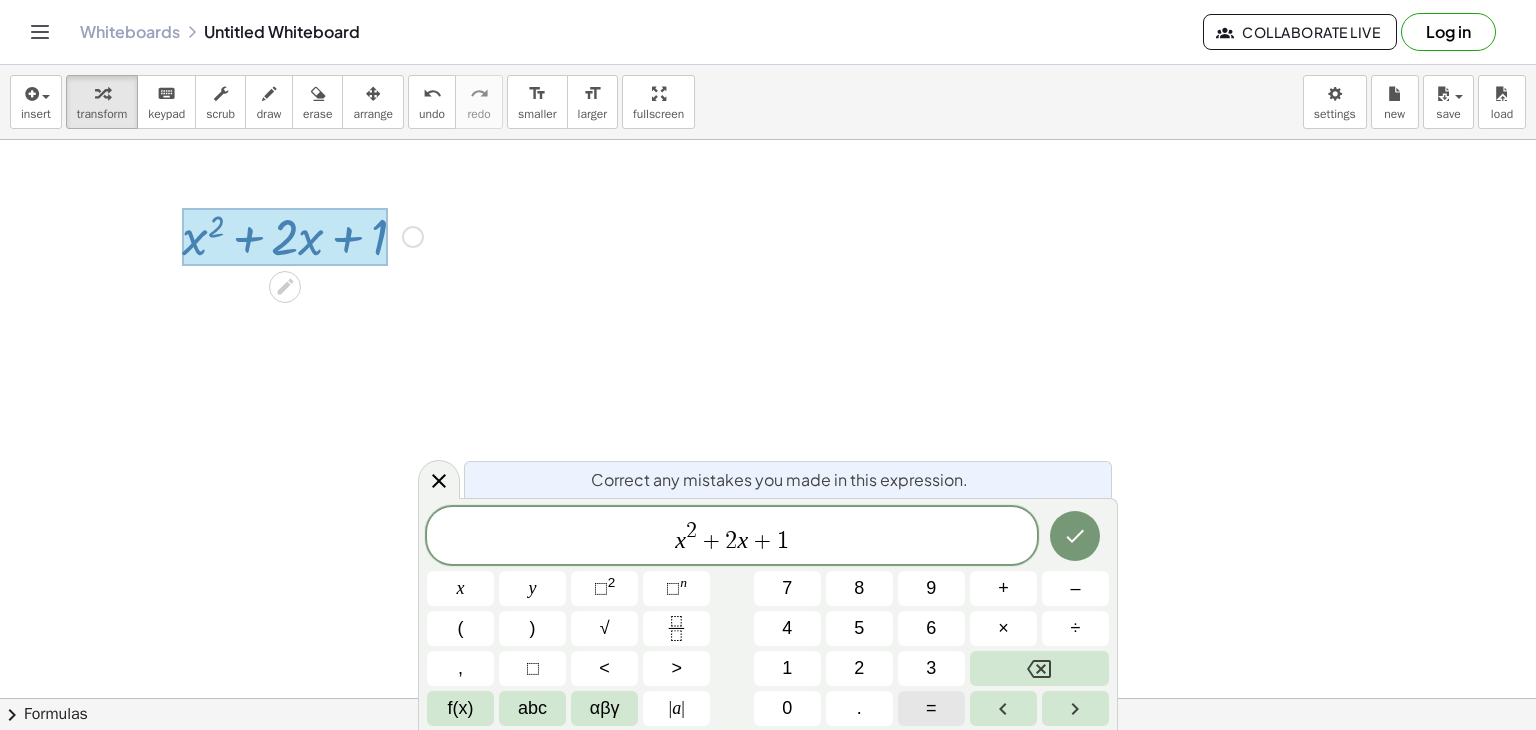 click on "=" at bounding box center [931, 708] 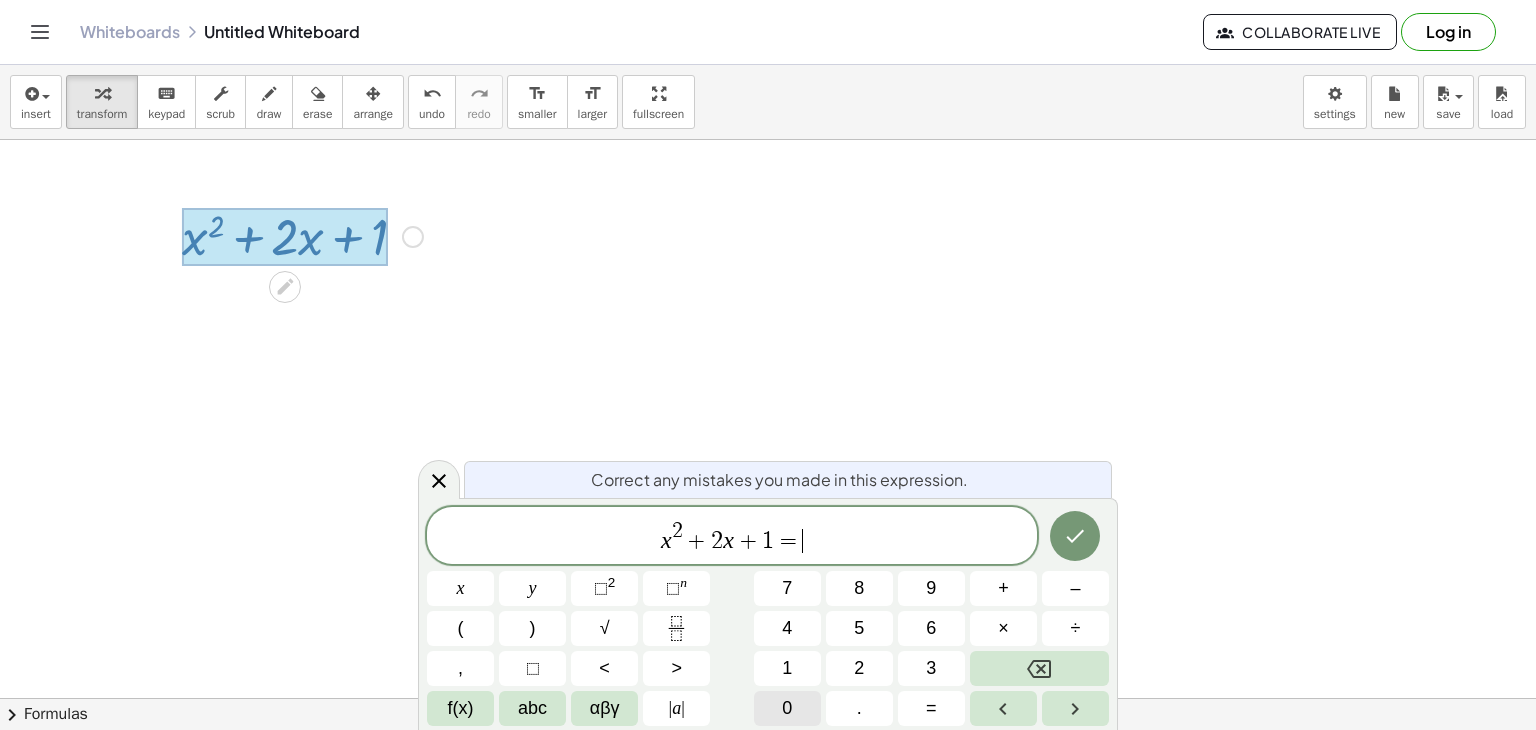 click on "0" at bounding box center [787, 708] 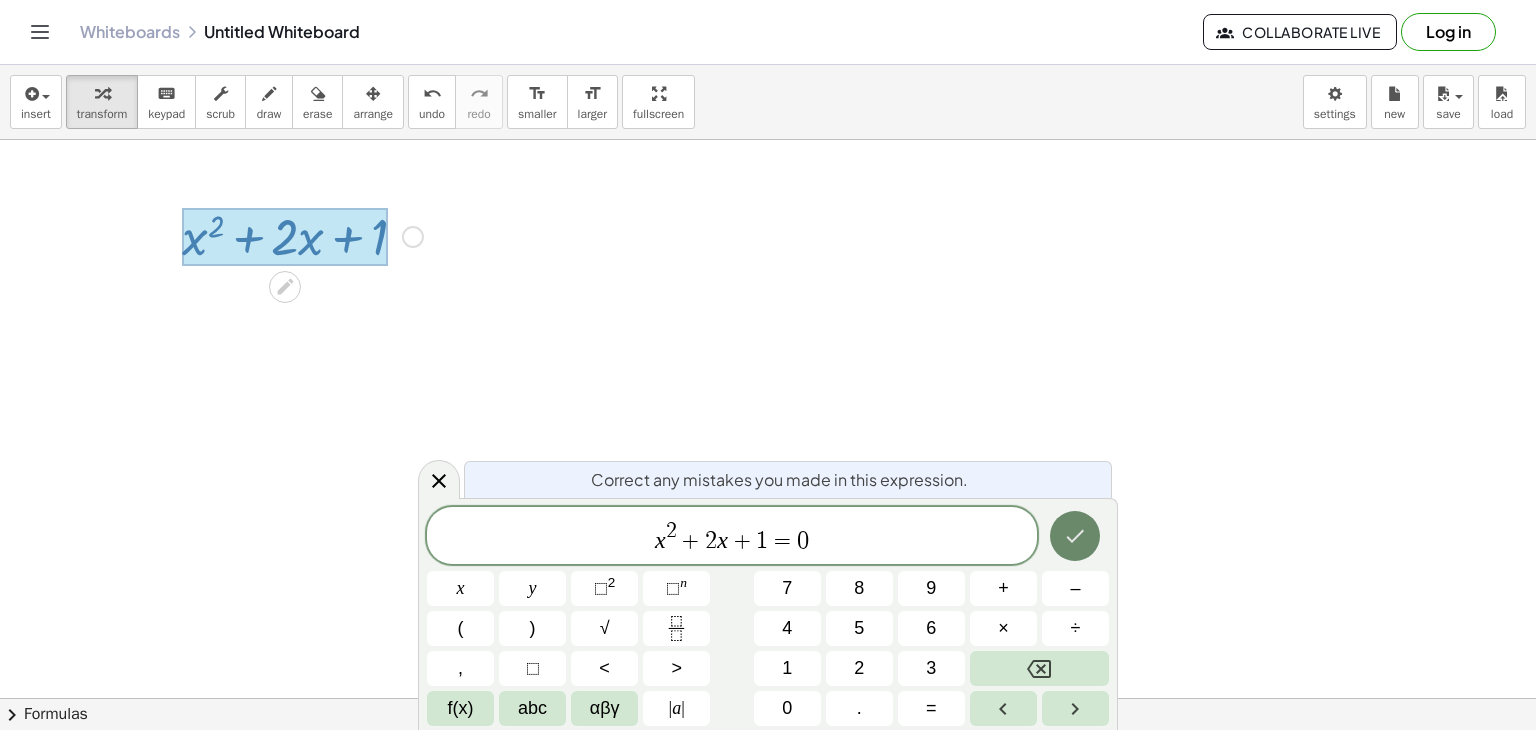 click 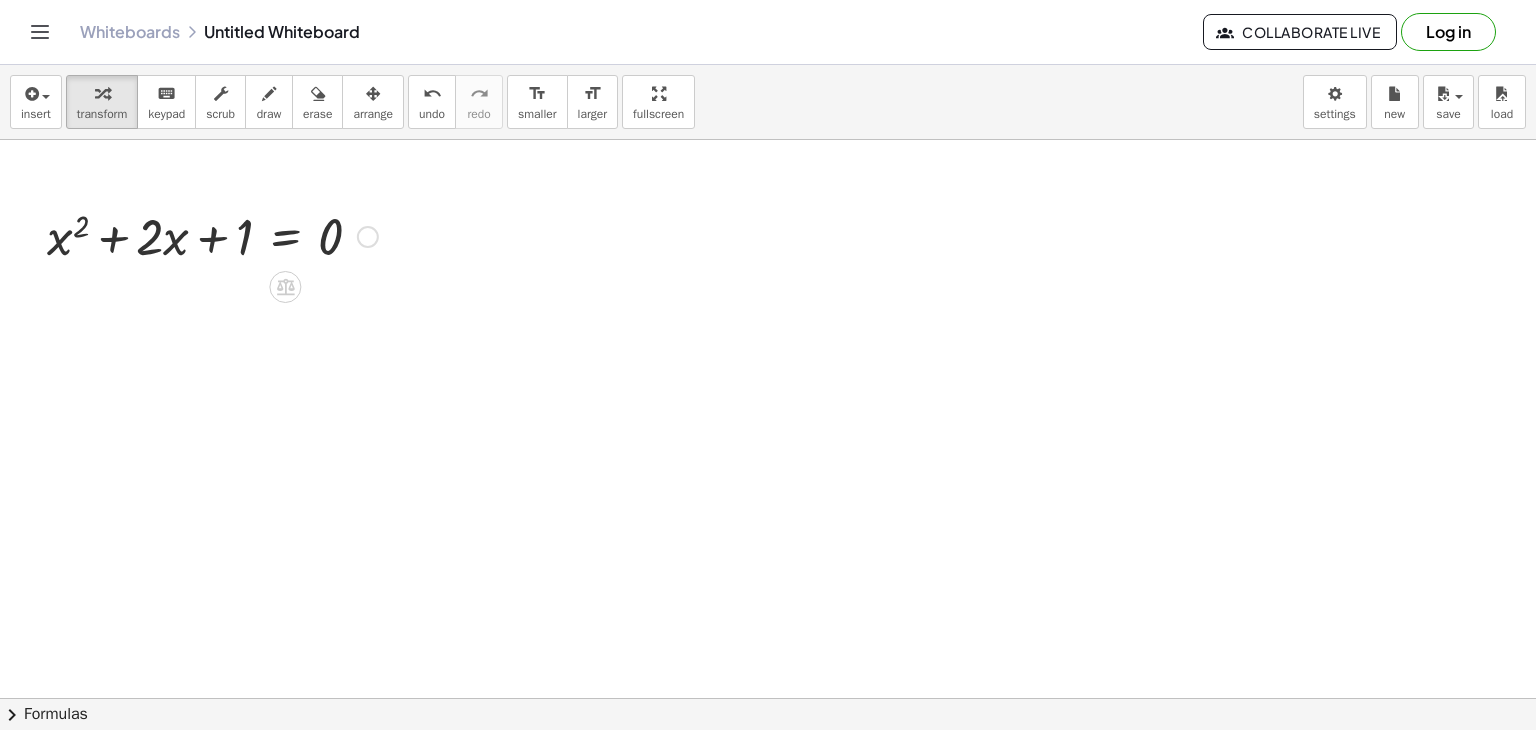 click on "Fix a mistake Transform line Copy line as LaTeX Copy derivation as LaTeX Expand new lines: On" at bounding box center [368, 237] 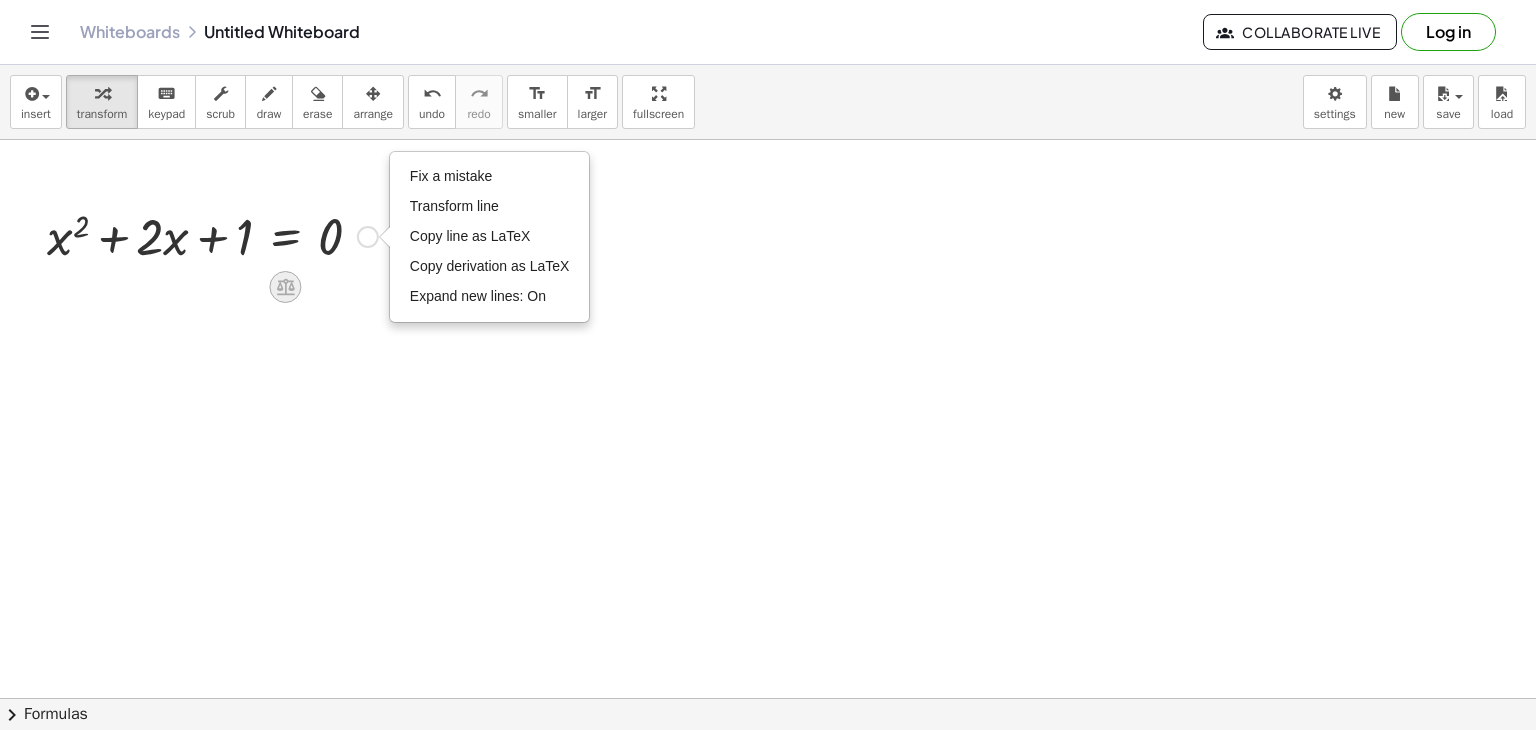 click 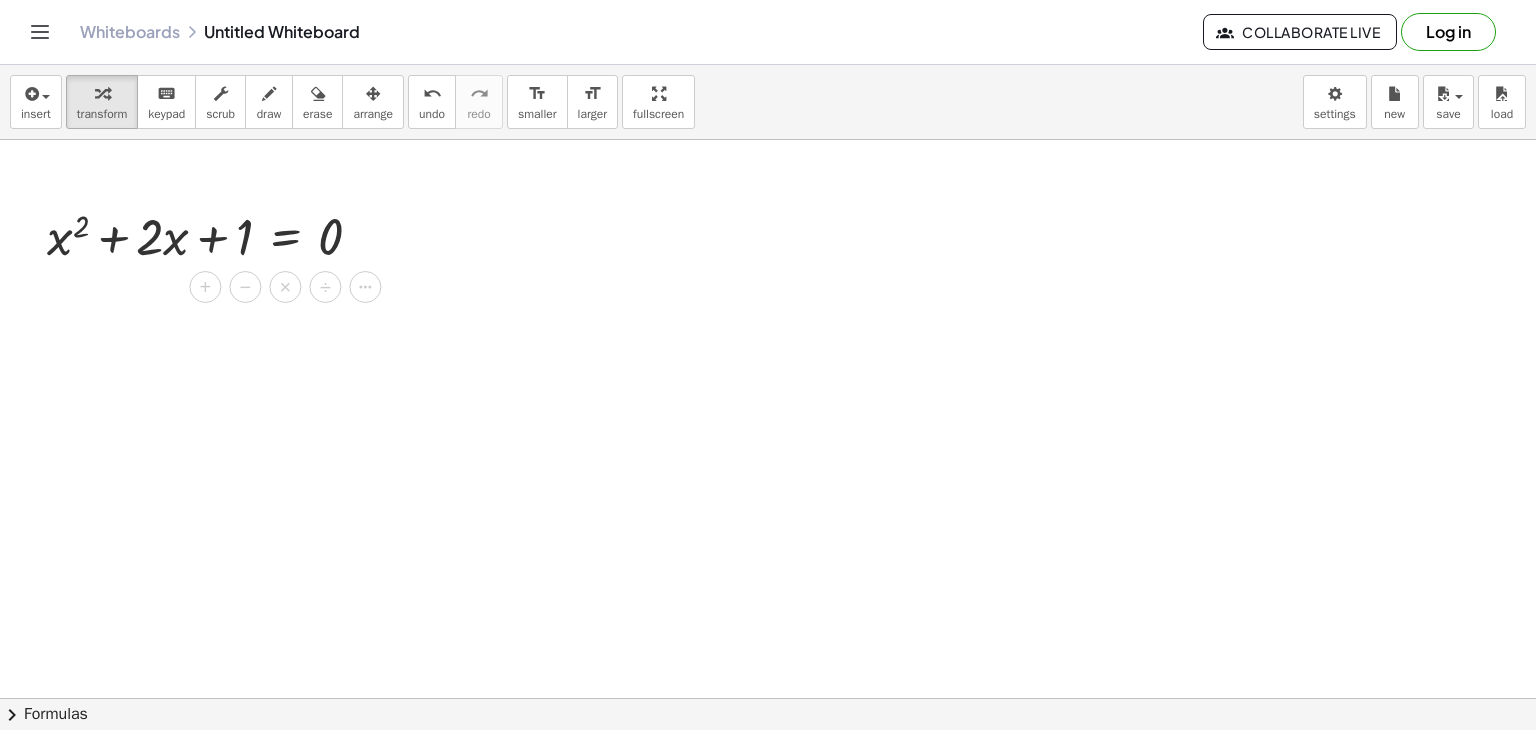click at bounding box center [768, 698] 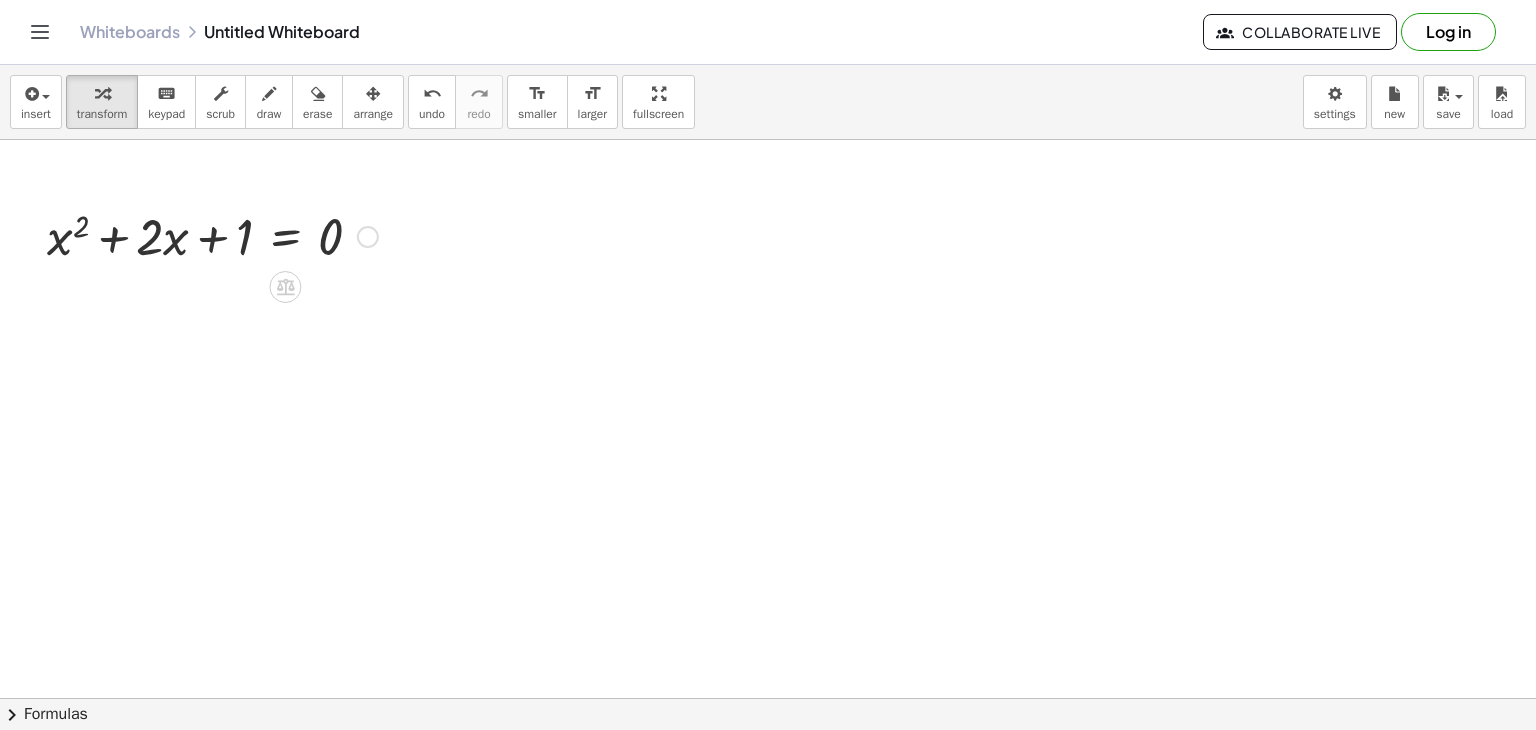 click on "Fix a mistake Transform line Copy line as LaTeX Copy derivation as LaTeX Expand new lines: On" at bounding box center (368, 237) 